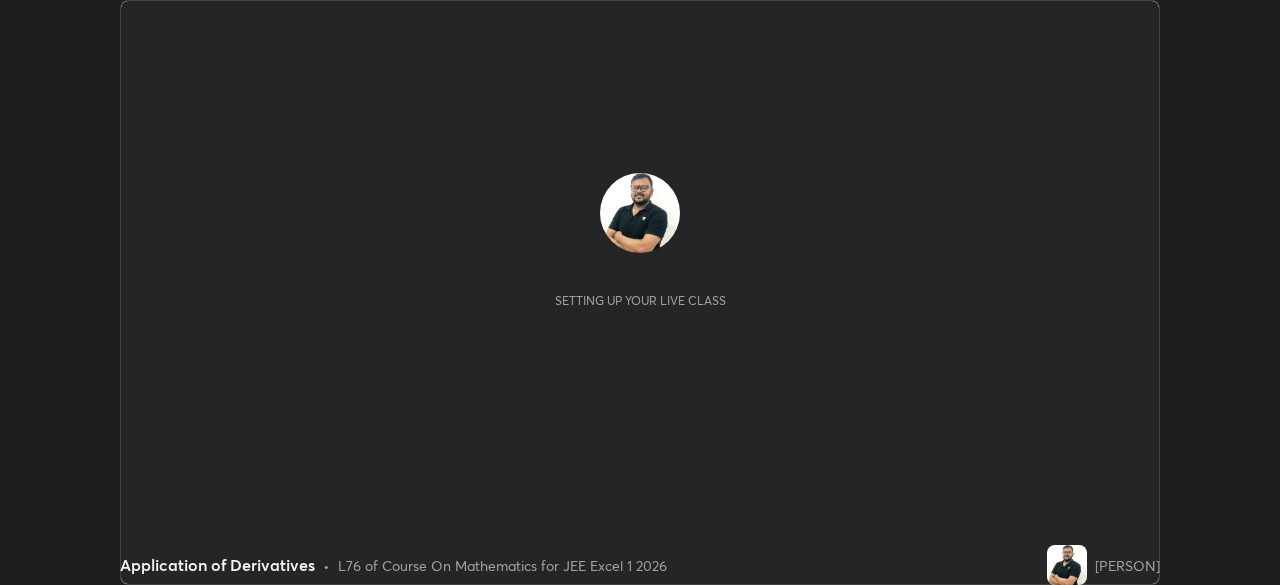 scroll, scrollTop: 0, scrollLeft: 0, axis: both 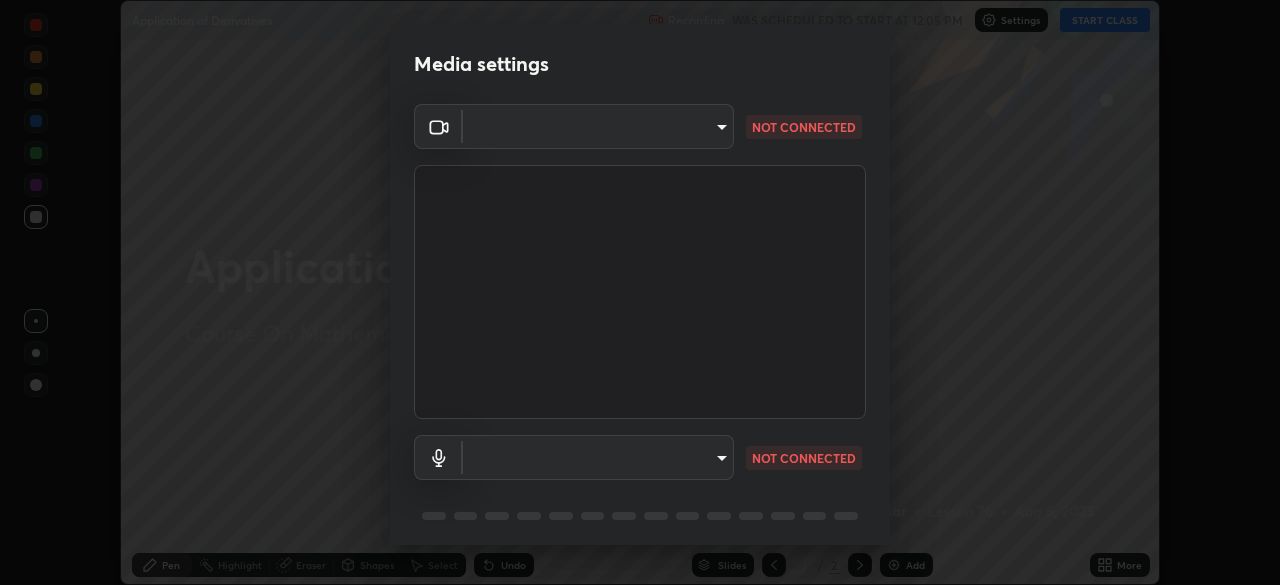 type on "1aa9a2346586593530aac2cf173ef8fd9a708ba55414d838fbce605f7d08cc12" 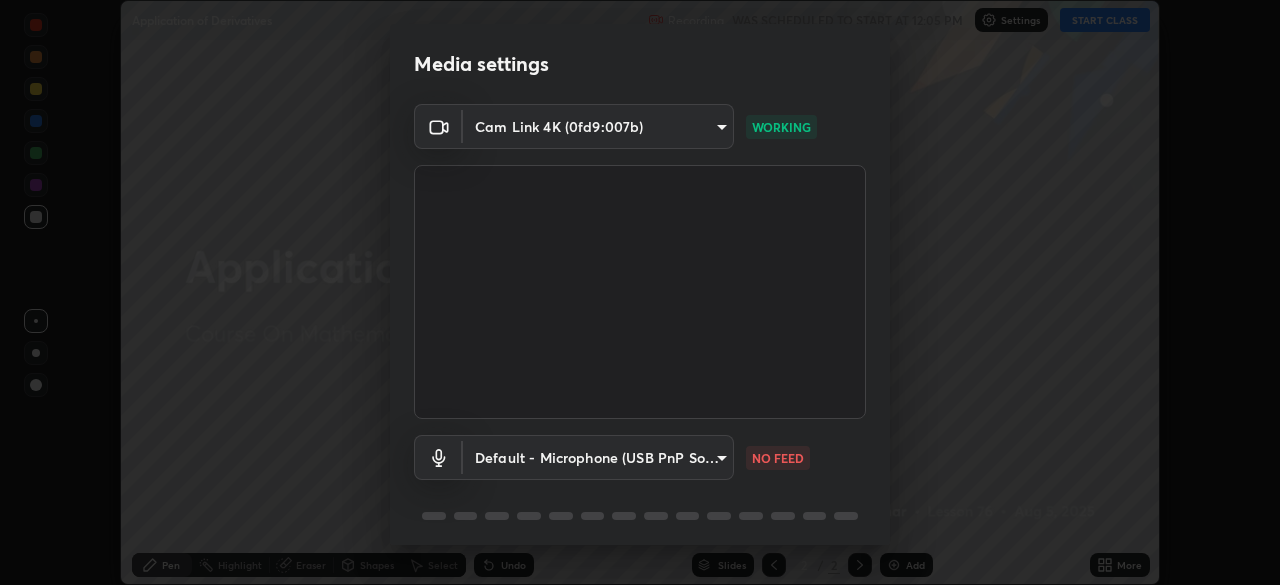 click on "Erase all Application of Derivatives Recording WAS SCHEDULED TO START AT  12:05 PM Settings START CLASS Setting up your live class Application of Derivatives • L76 of Course On Mathematics for JEE Excel 1 2026 [PERSON] Pen Highlight Eraser Shapes Select Undo Slides 2 / 2 Add More No doubts shared Encourage your learners to ask a doubt for better clarity Report an issue Reason for reporting Buffering Chat not working Audio - Video sync issue Educator video quality low ​ Attach an image Report Media settings Cam Link 4K (0fd9:007b) 1aa9a2346586593530aac2cf173ef8fd9a708ba55414d838fbce605f7d08cc12 WORKING Default - Microphone (USB PnP Sound Device) default NO FEED 1 / 5 Next" at bounding box center [640, 292] 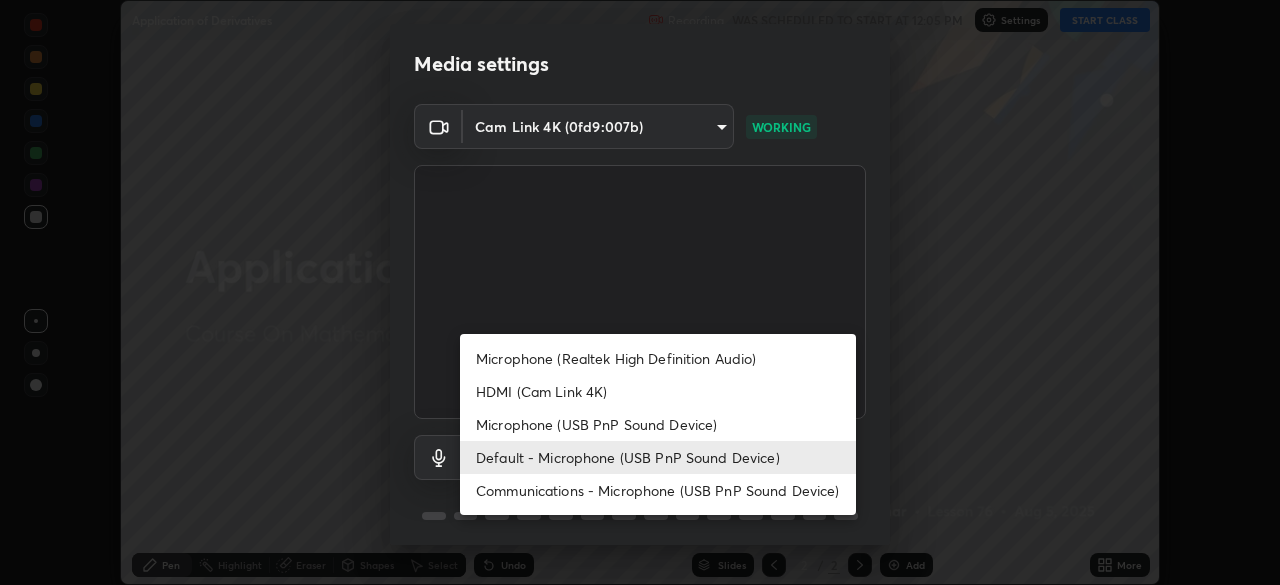 click on "Default - Microphone (USB PnP Sound Device)" at bounding box center [658, 457] 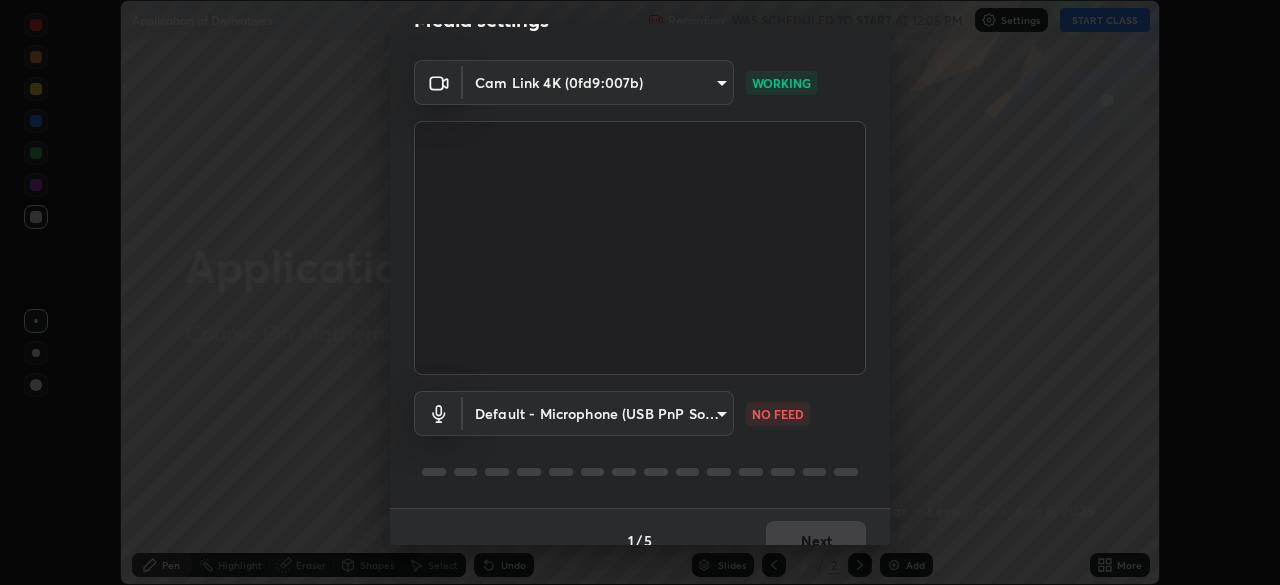 scroll, scrollTop: 71, scrollLeft: 0, axis: vertical 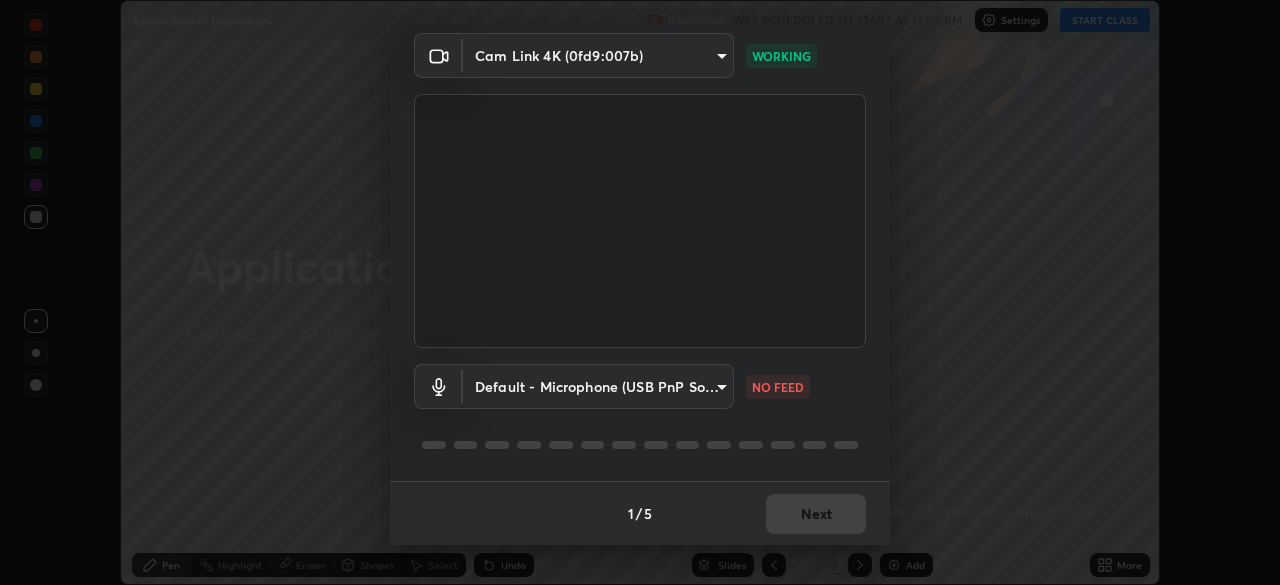 click on "Erase all Application of Derivatives Recording WAS SCHEDULED TO START AT  12:05 PM Settings START CLASS Setting up your live class Application of Derivatives • L76 of Course On Mathematics for JEE Excel 1 2026 [PERSON] Pen Highlight Eraser Shapes Select Undo Slides 2 / 2 Add More No doubts shared Encourage your learners to ask a doubt for better clarity Report an issue Reason for reporting Buffering Chat not working Audio - Video sync issue Educator video quality low ​ Attach an image Report Media settings Cam Link 4K (0fd9:007b) 1aa9a2346586593530aac2cf173ef8fd9a708ba55414d838fbce605f7d08cc12 WORKING Default - Microphone (USB PnP Sound Device) default NO FEED 1 / 5 Next" at bounding box center [640, 292] 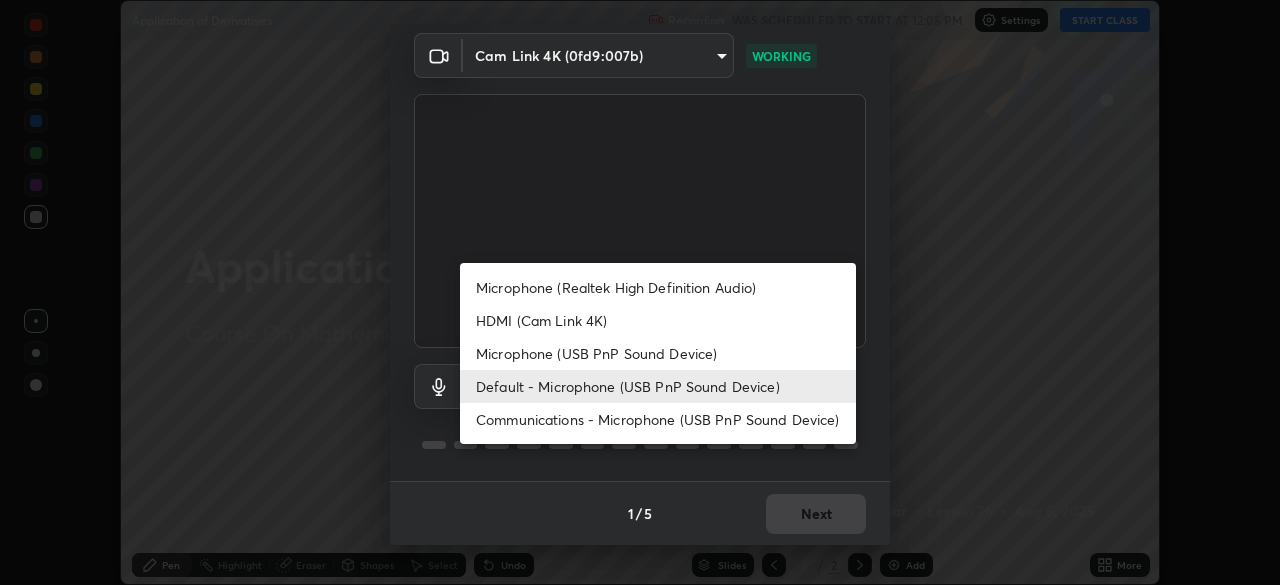 click on "Communications - Microphone (USB PnP Sound Device)" at bounding box center [658, 419] 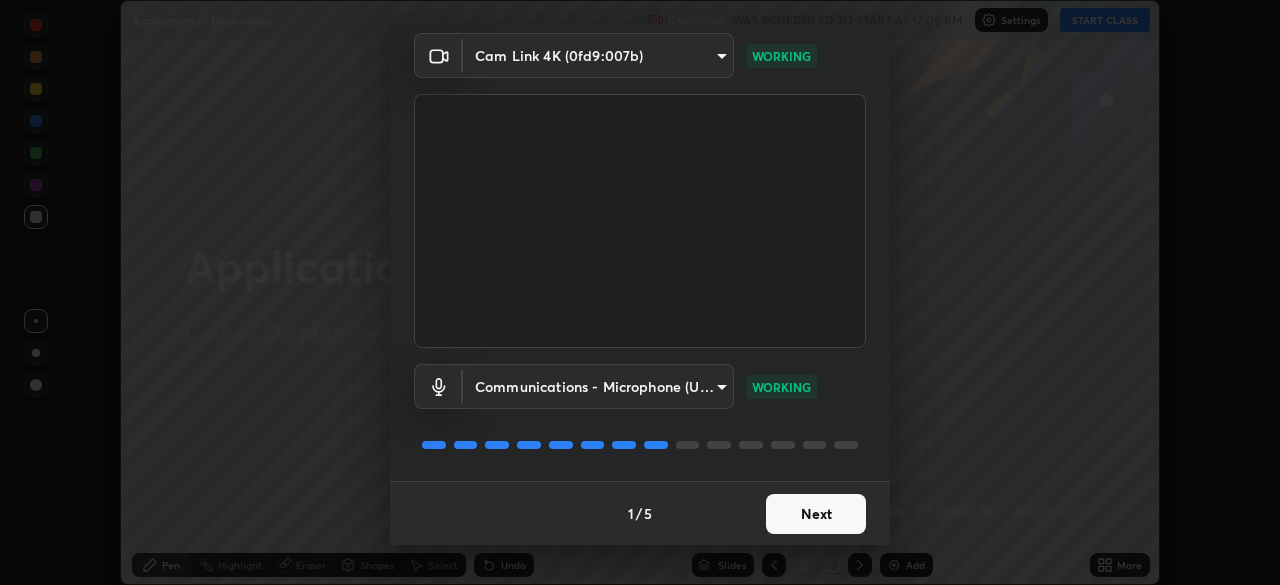 click on "Next" at bounding box center (816, 514) 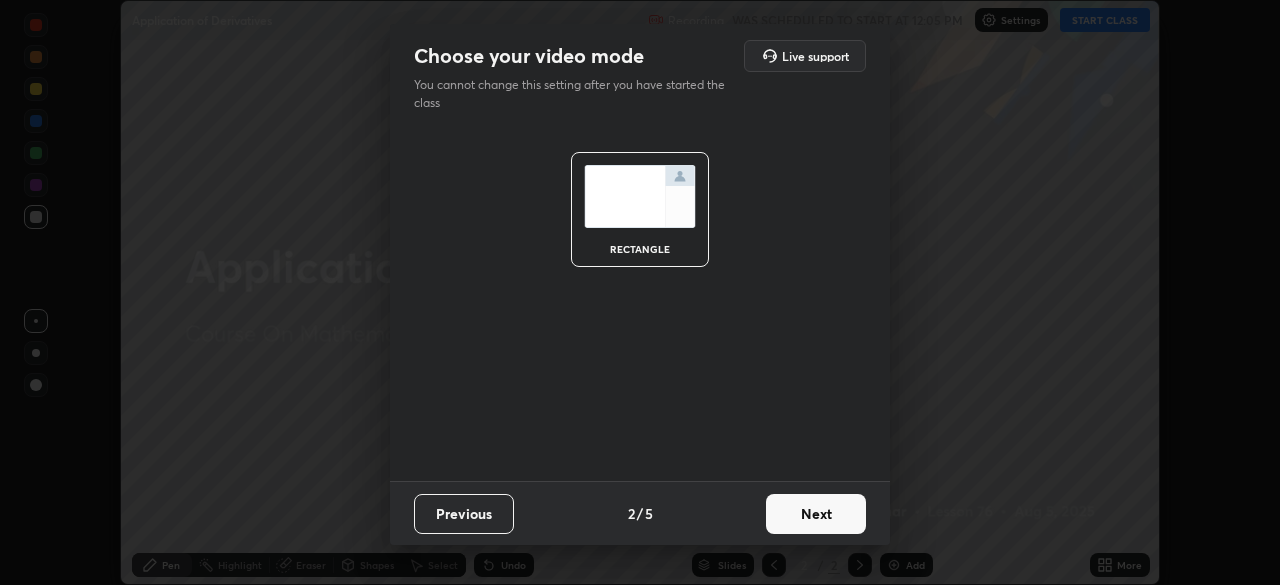 scroll, scrollTop: 0, scrollLeft: 0, axis: both 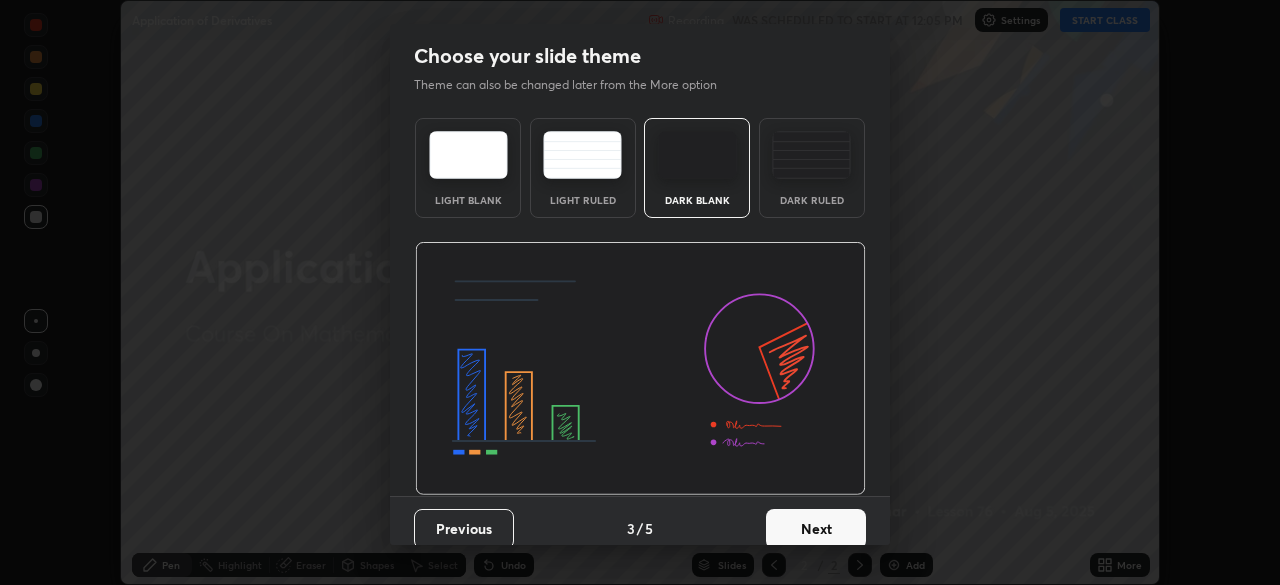 click on "Next" at bounding box center (816, 529) 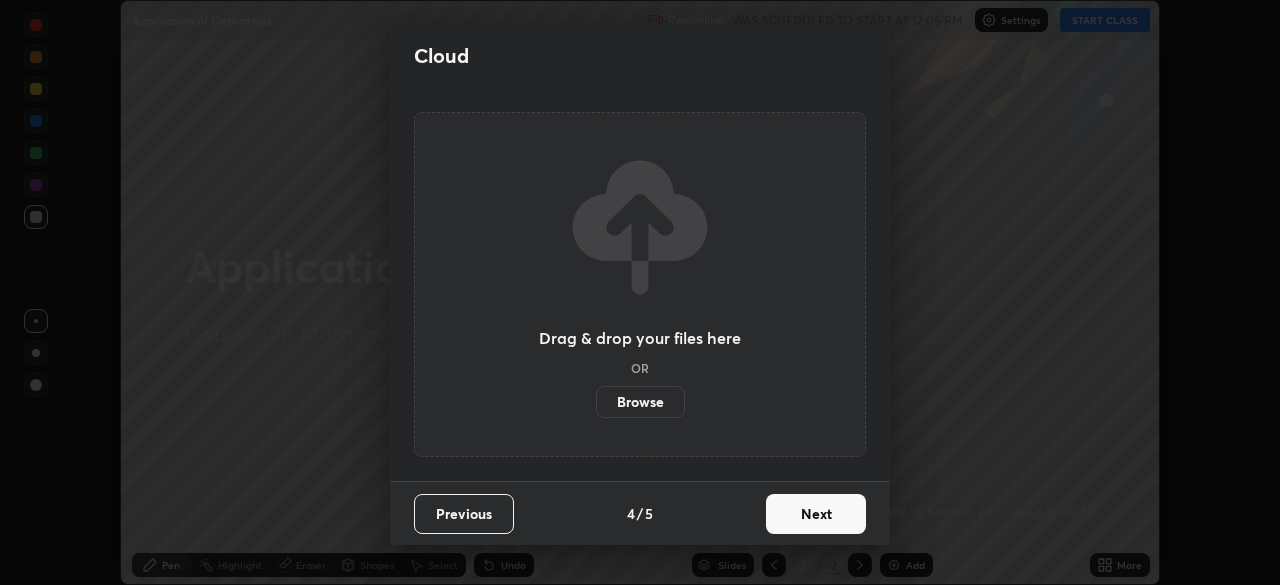 click on "Next" at bounding box center [816, 514] 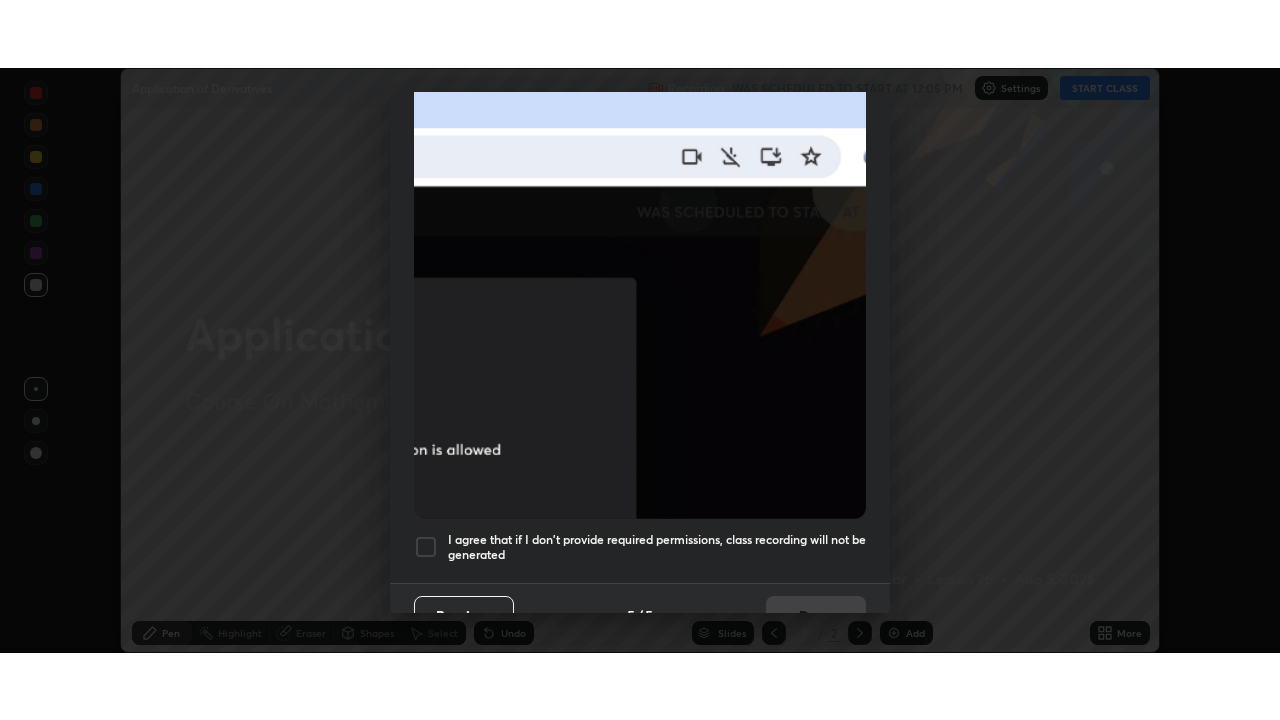 scroll, scrollTop: 479, scrollLeft: 0, axis: vertical 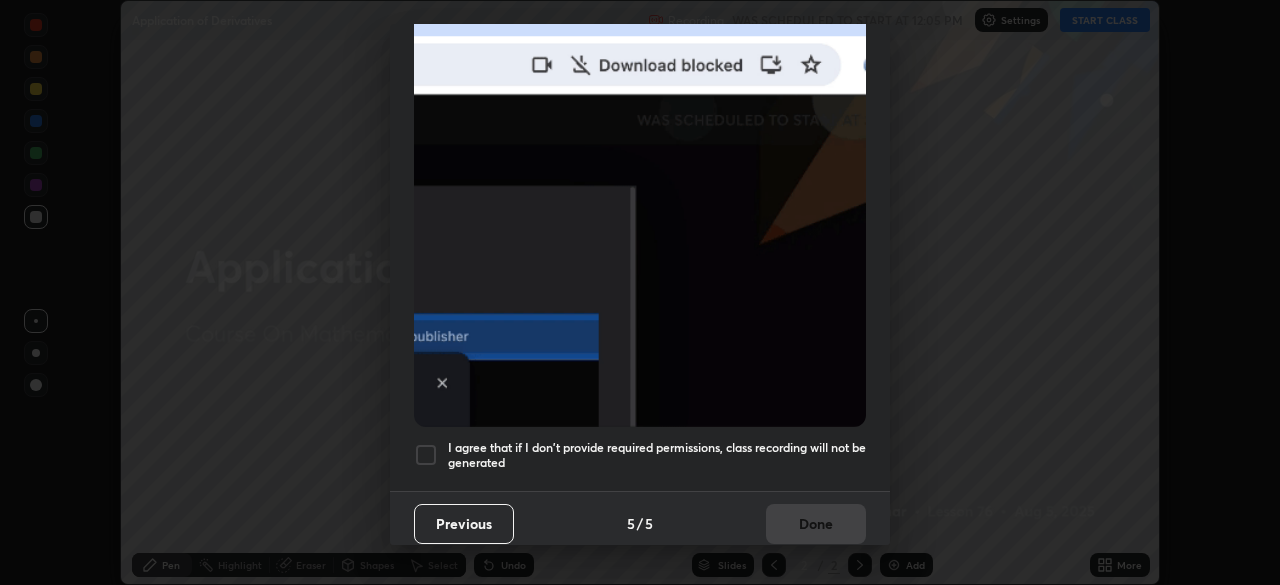 click at bounding box center [426, 455] 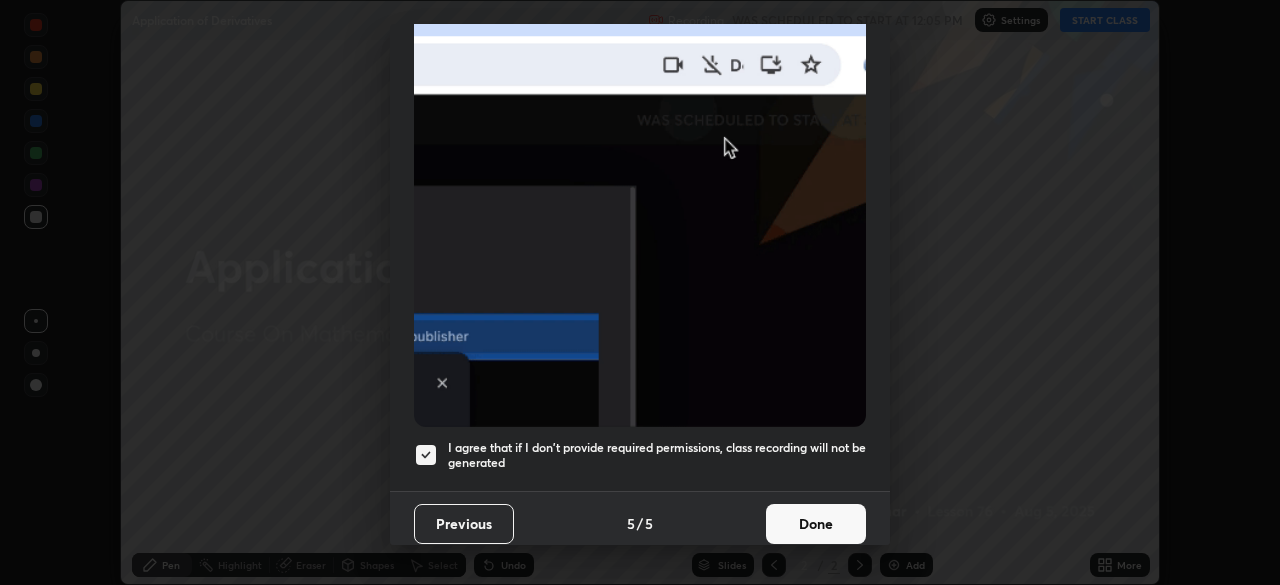 click on "Done" at bounding box center (816, 524) 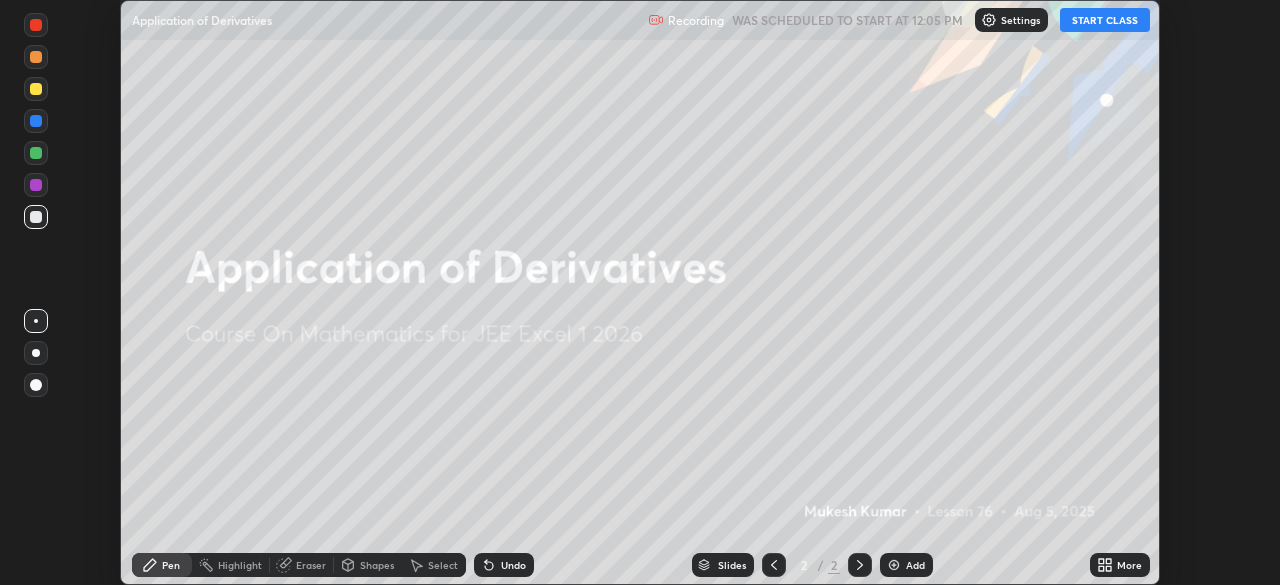 click on "More" at bounding box center [1129, 565] 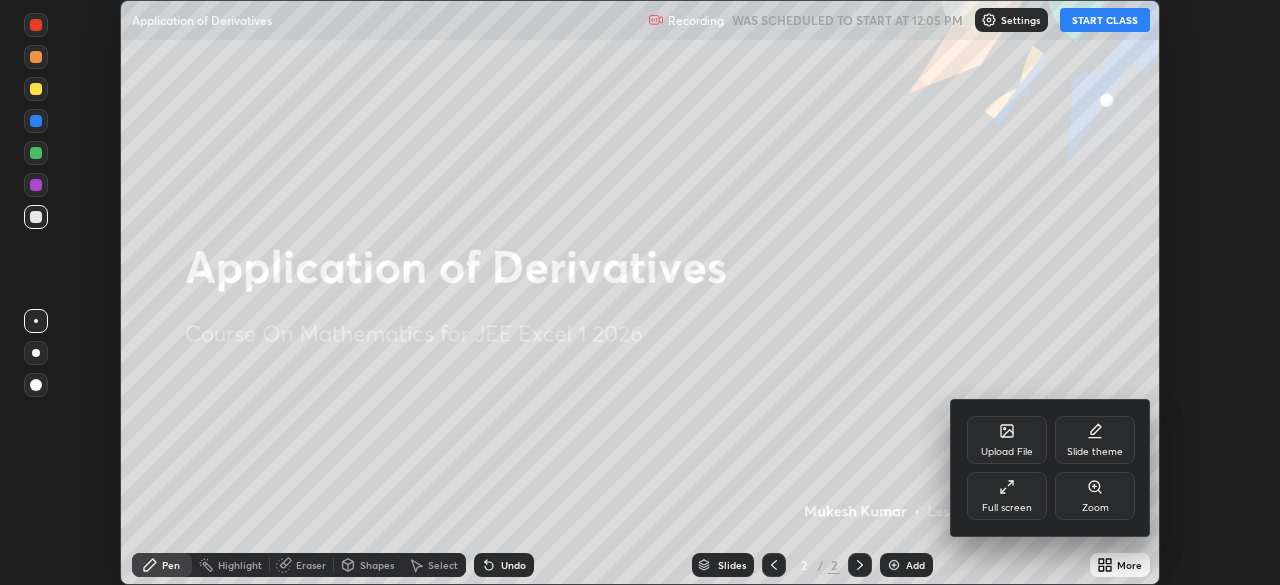click on "Full screen" at bounding box center [1007, 508] 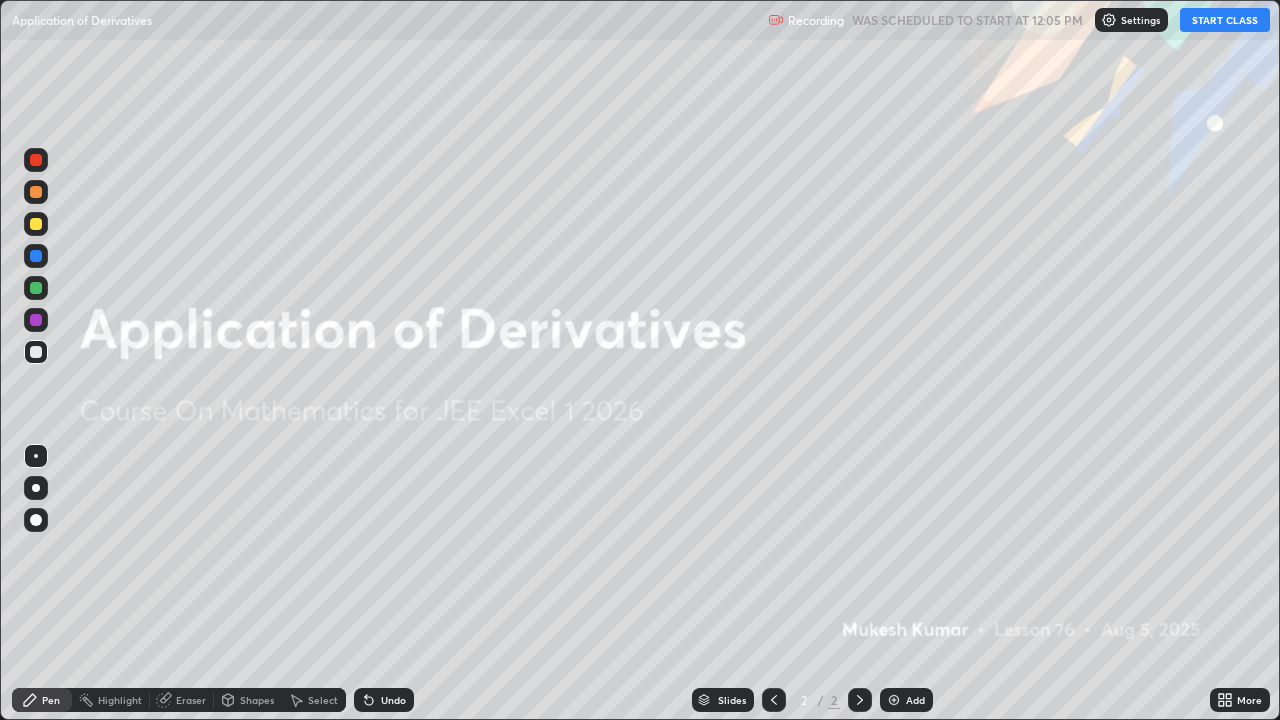 scroll, scrollTop: 99280, scrollLeft: 98720, axis: both 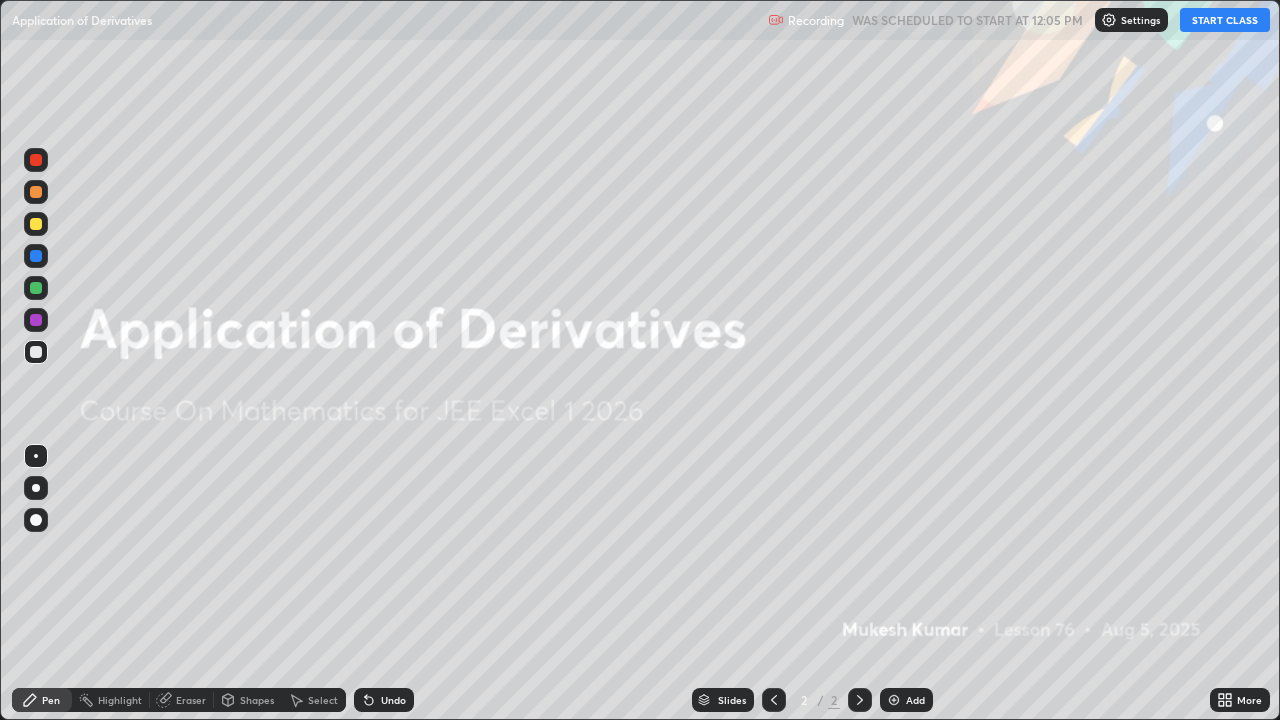 click on "START CLASS" at bounding box center [1225, 20] 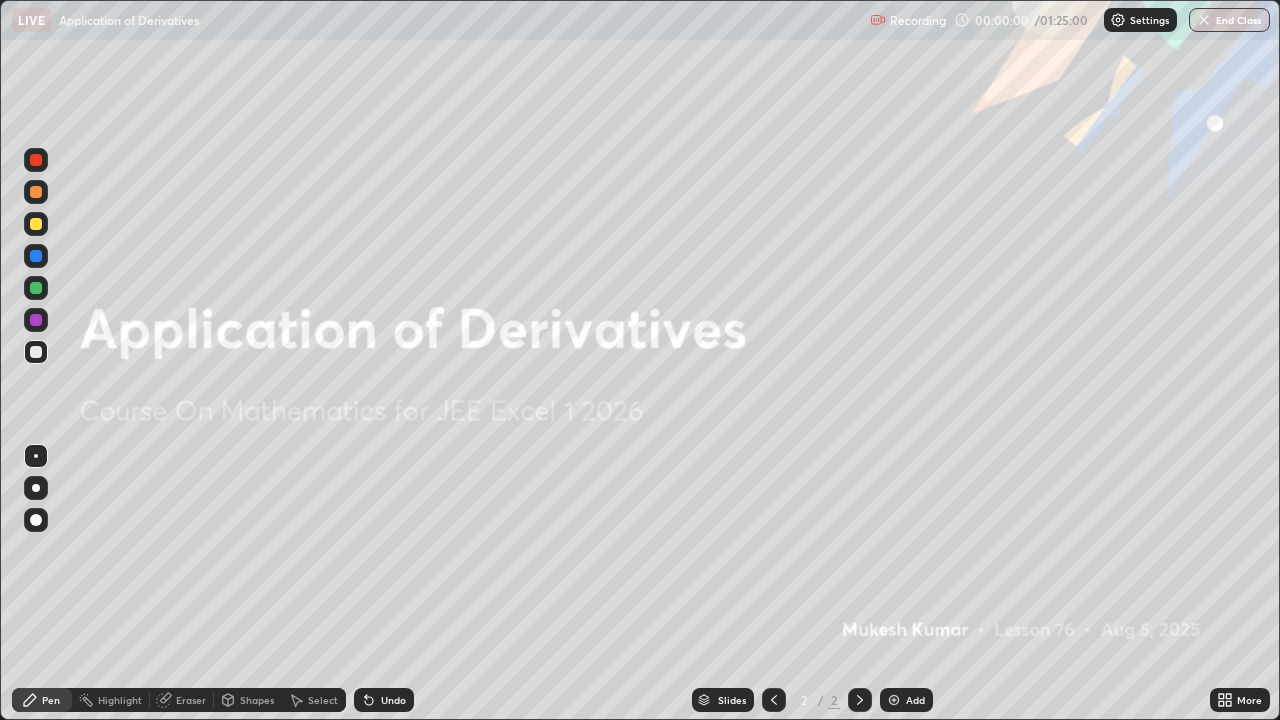 click on "Add" at bounding box center [915, 700] 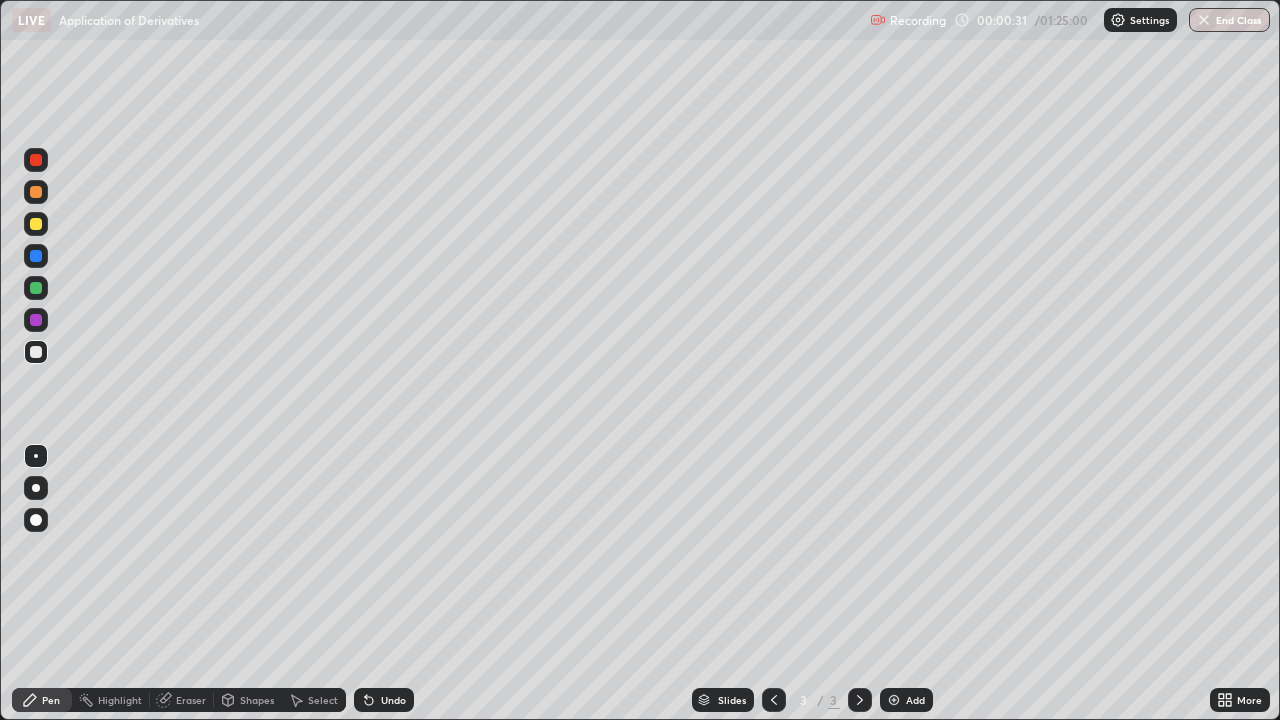 click at bounding box center (36, 224) 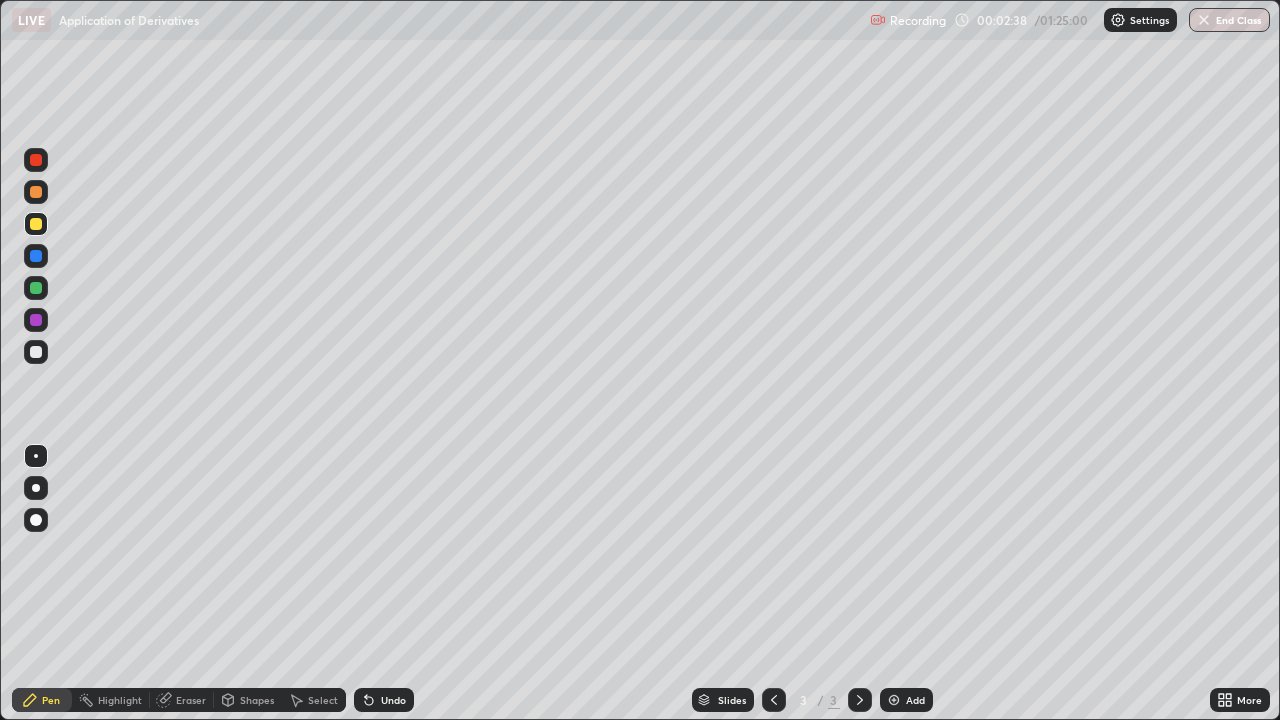 click at bounding box center [36, 352] 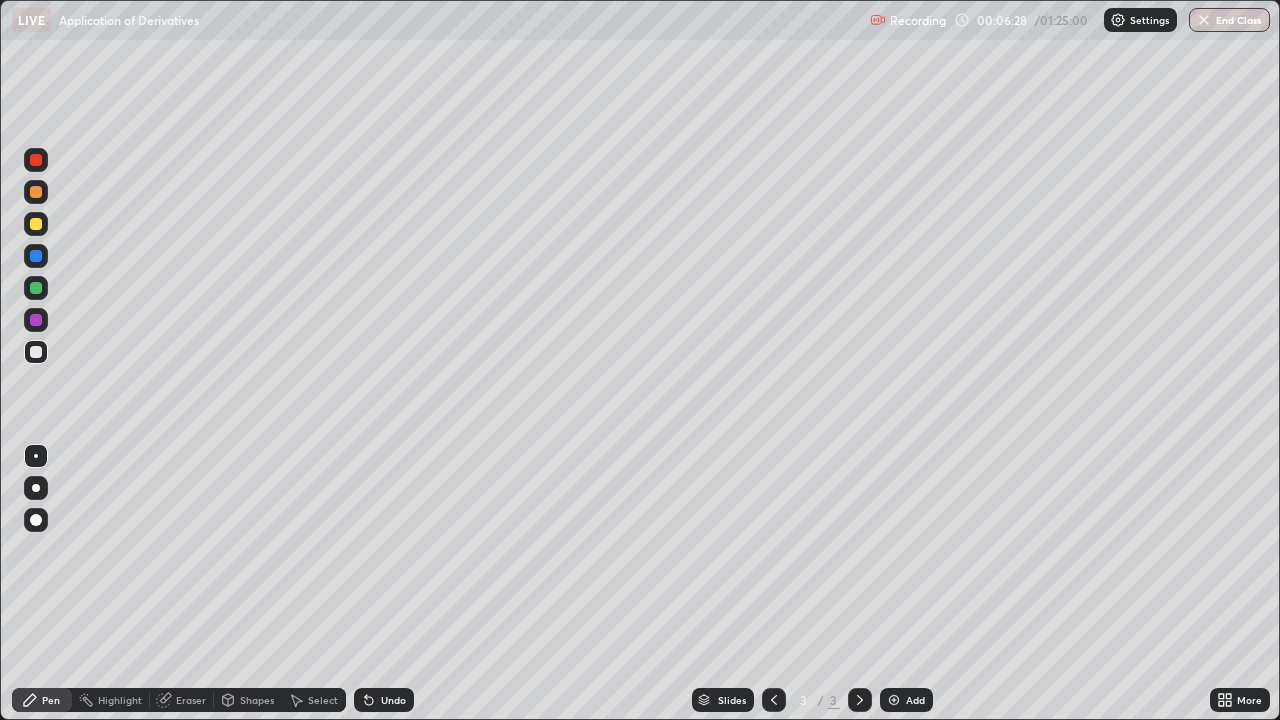 click on "Undo" at bounding box center [393, 700] 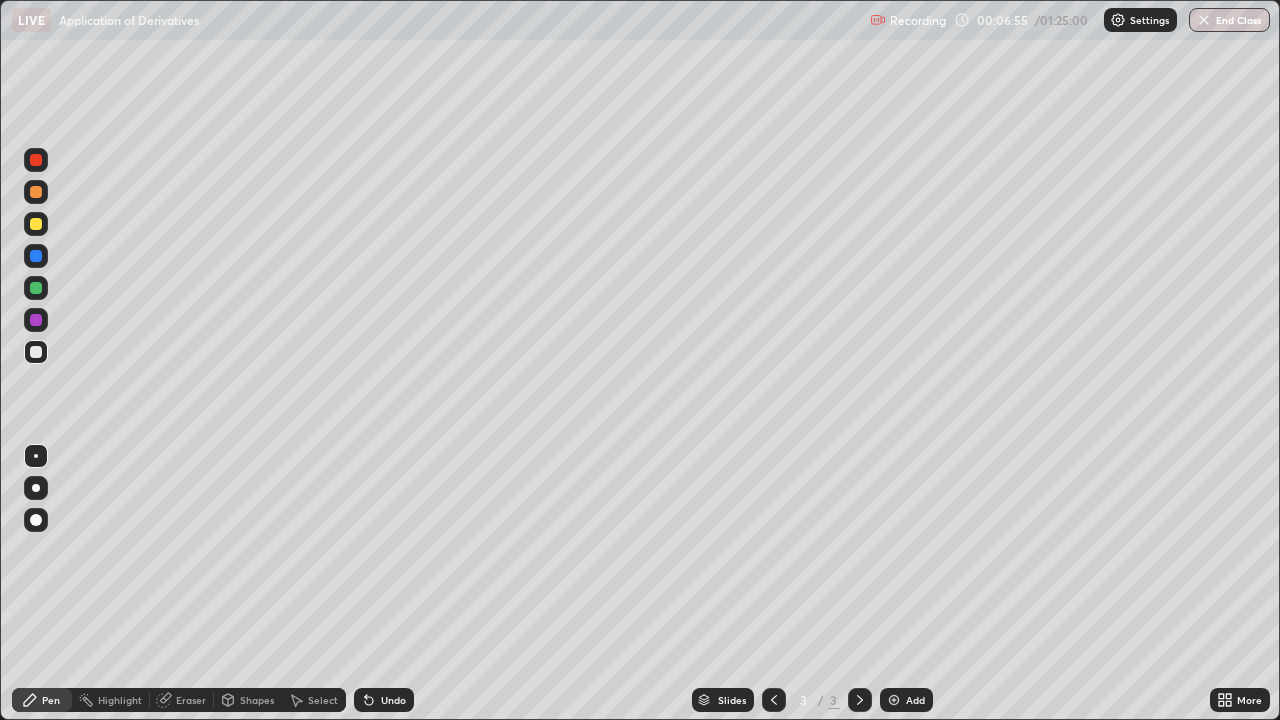 click on "Add" at bounding box center [906, 700] 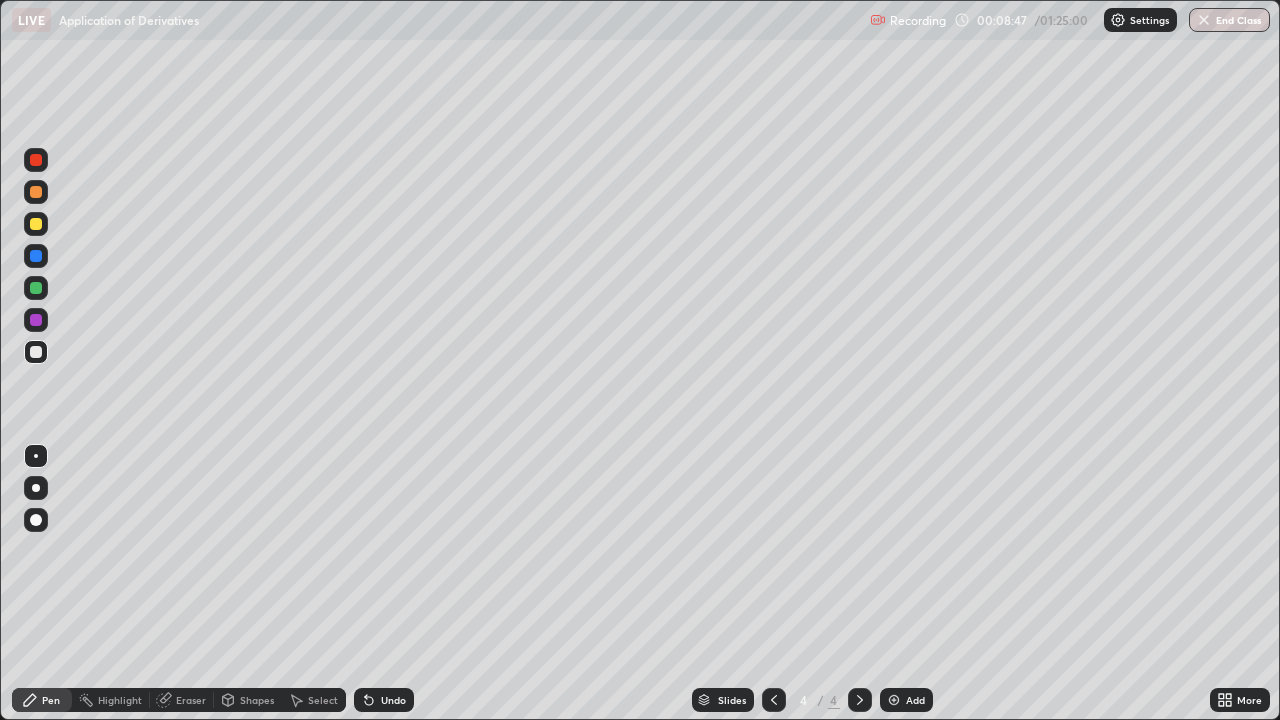 click 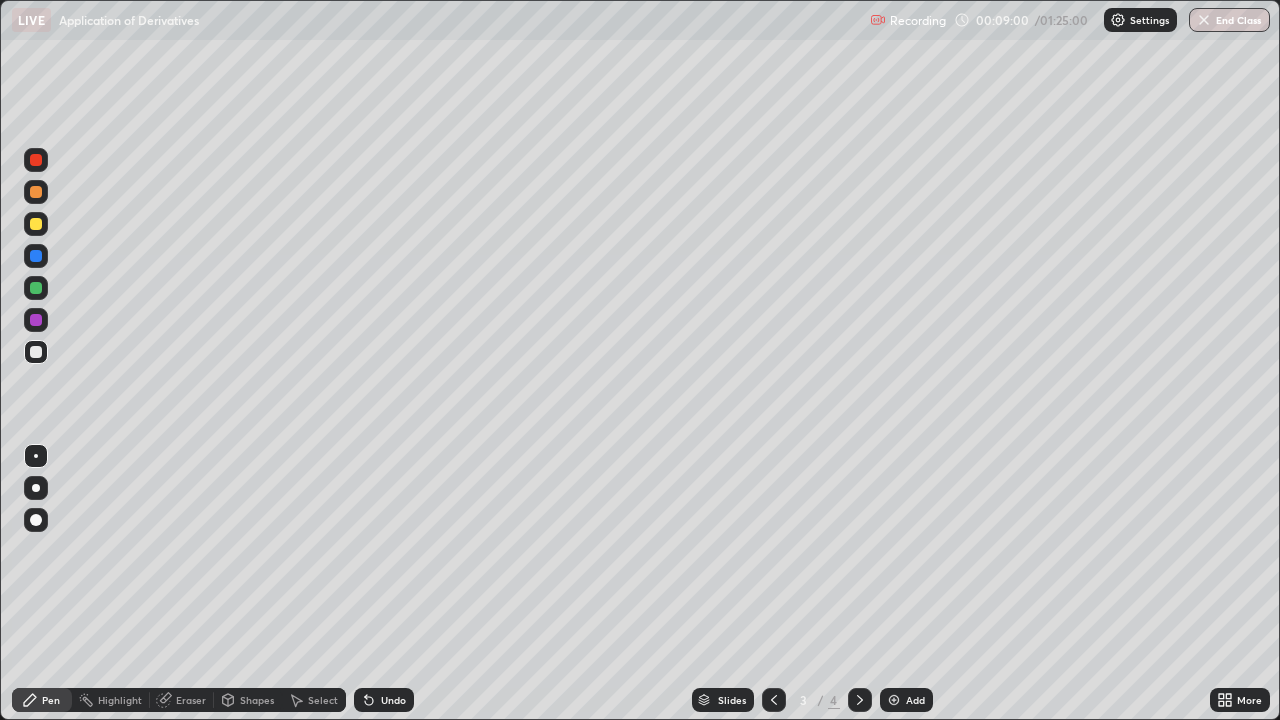 click 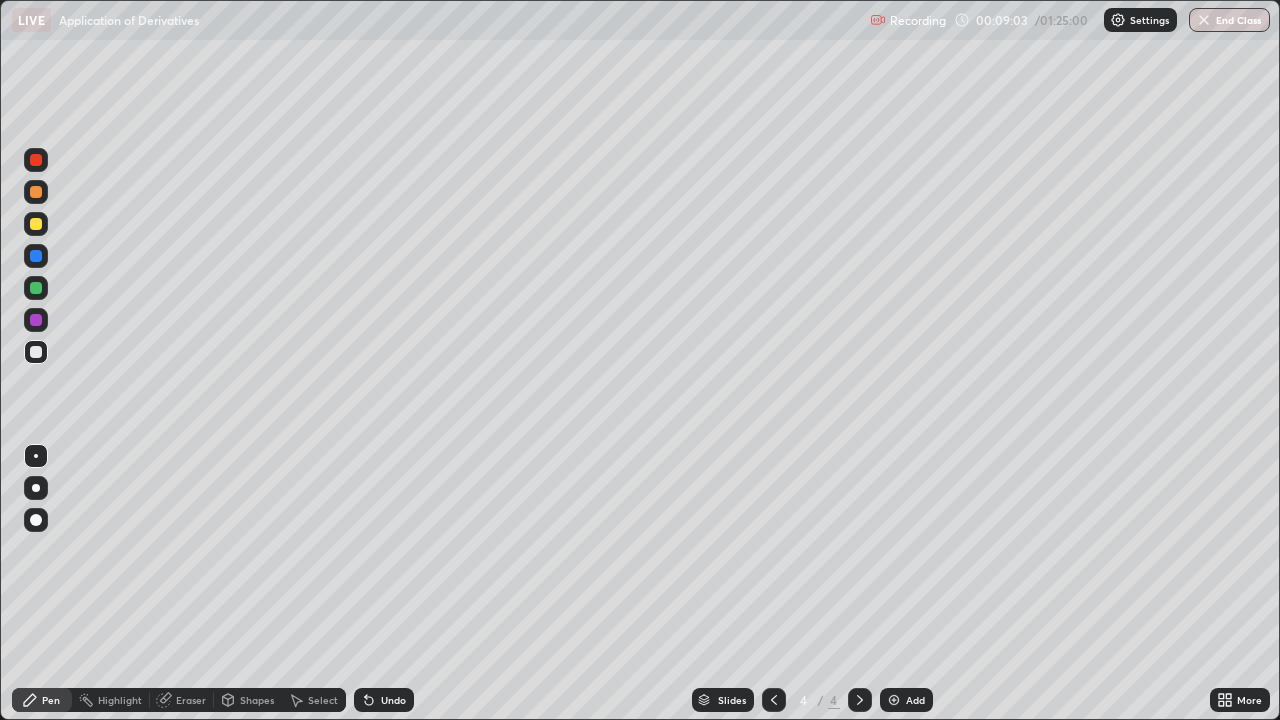 click 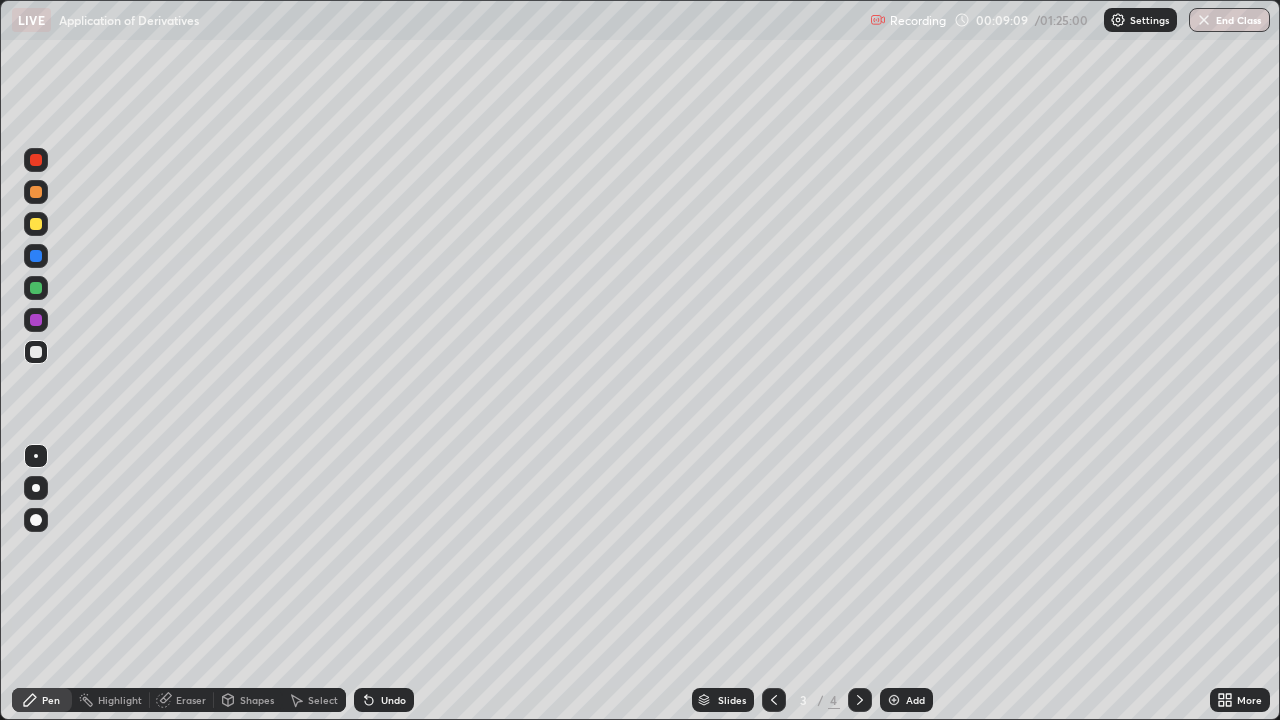 click 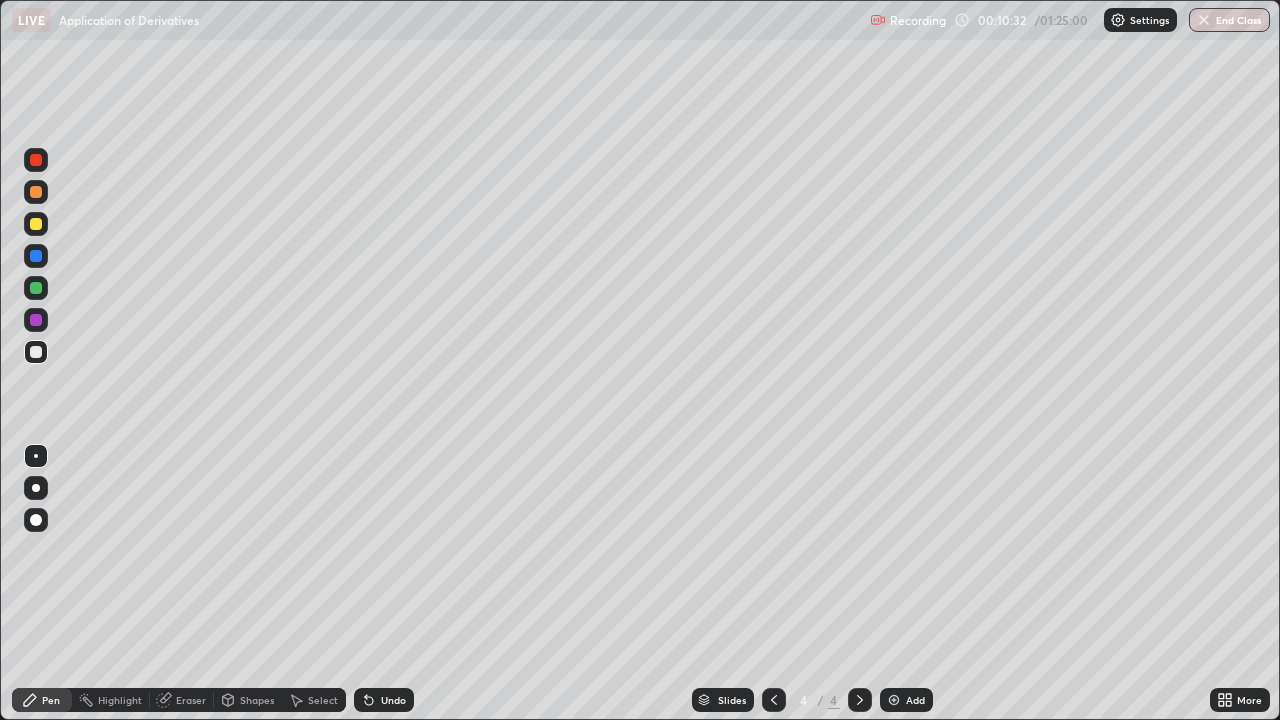 click 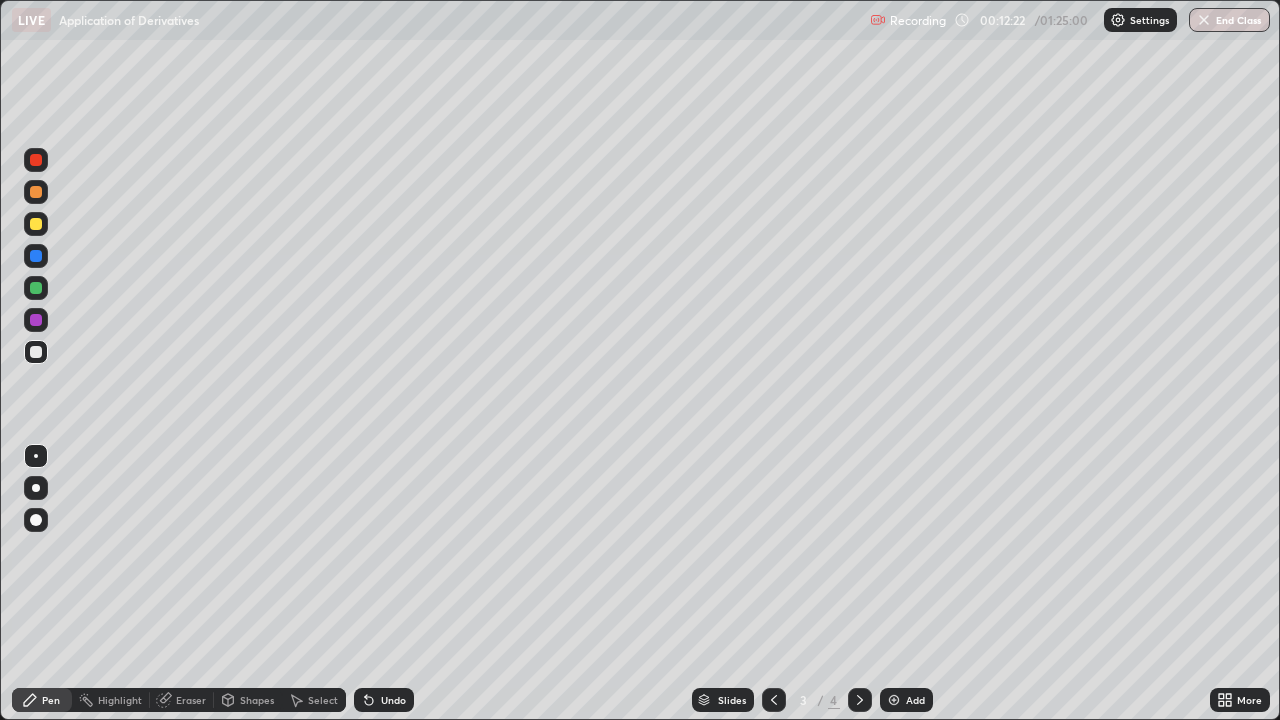 click 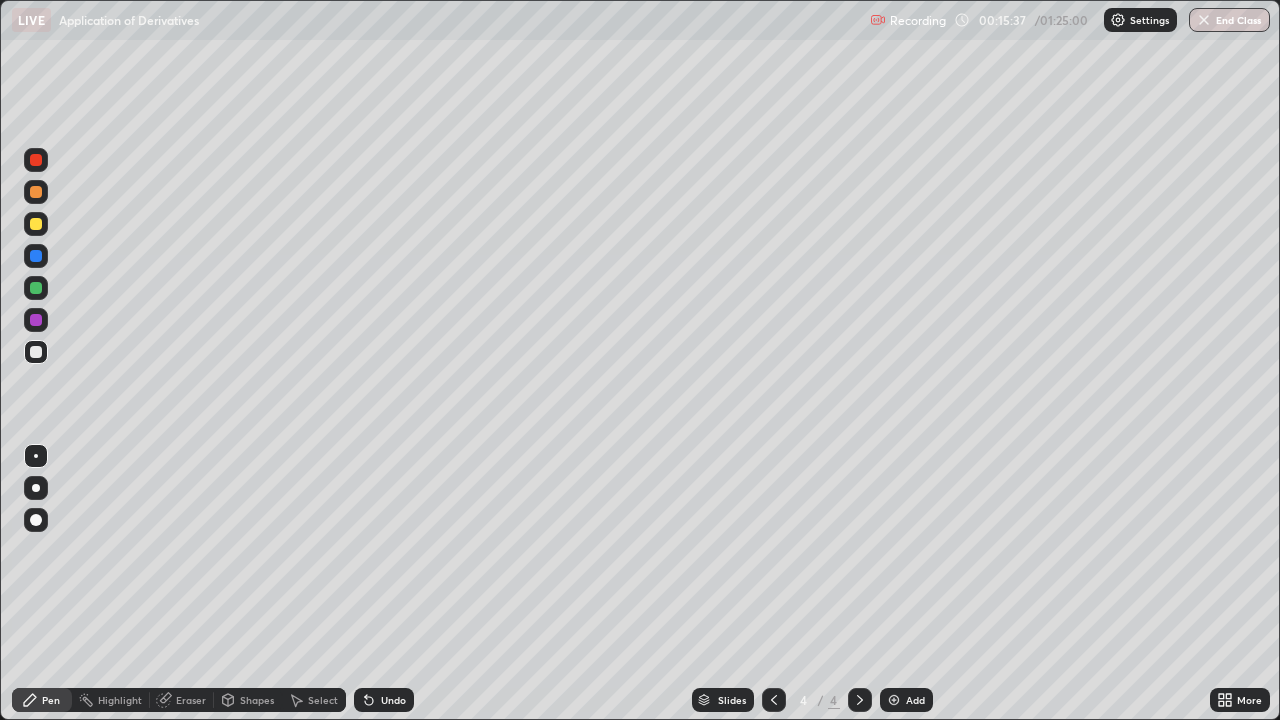 click on "Undo" at bounding box center (393, 700) 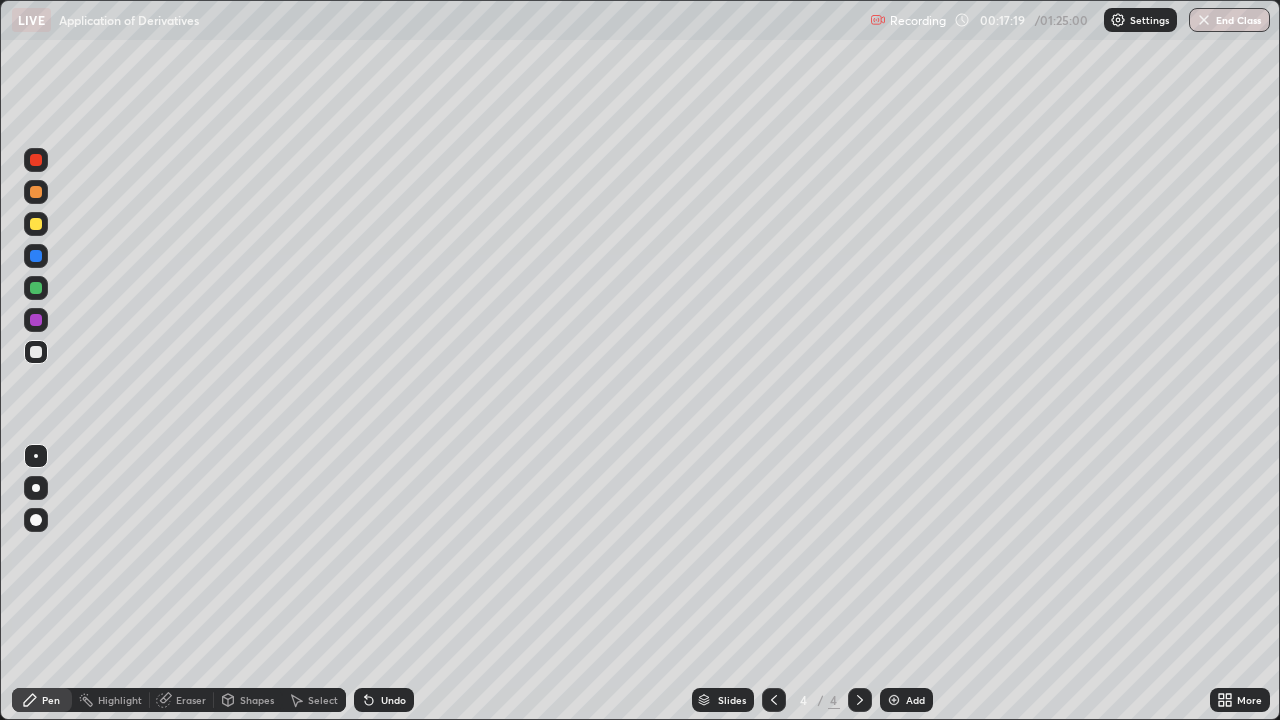 click on "Add" at bounding box center (915, 700) 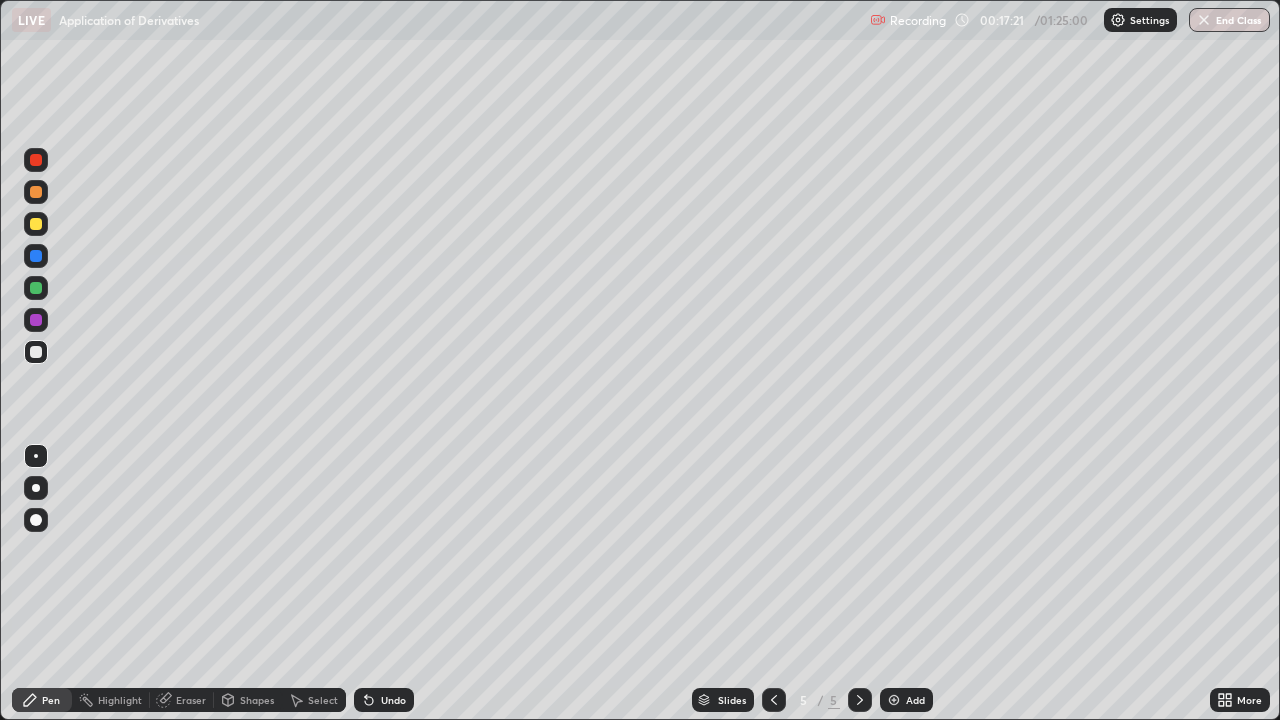 click at bounding box center (36, 160) 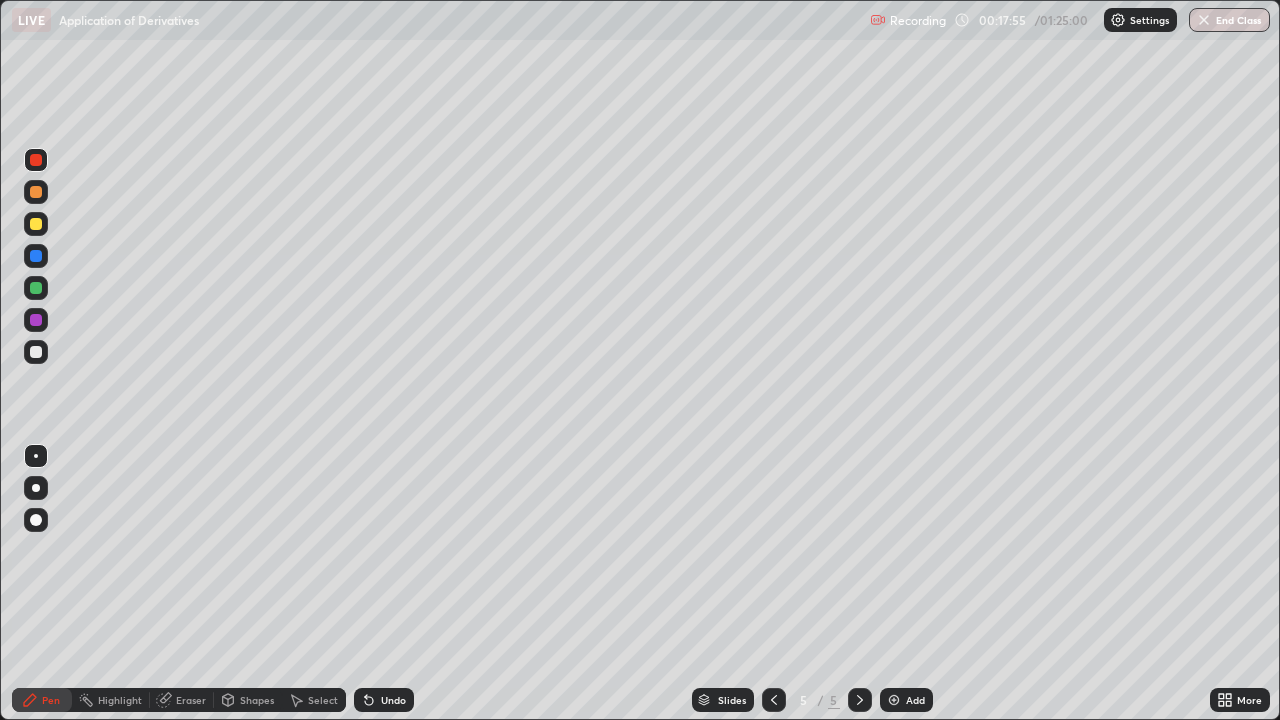 click on "Undo" at bounding box center [393, 700] 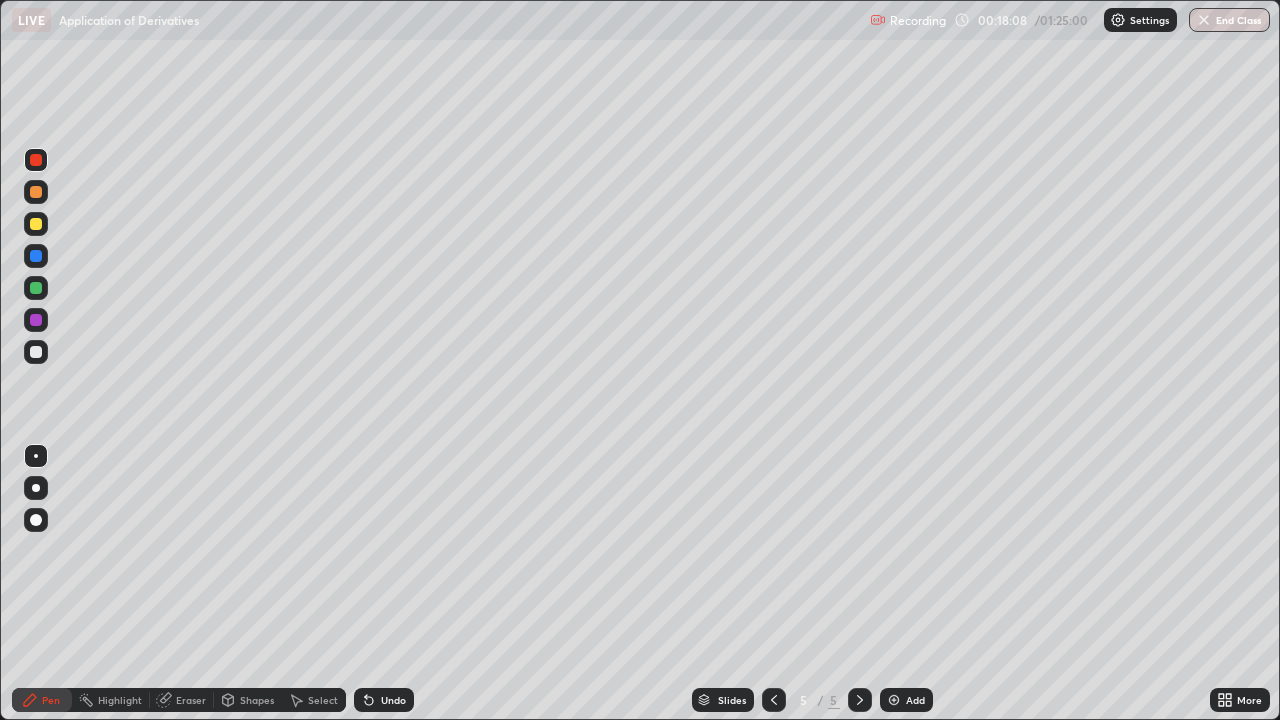 click on "Undo" at bounding box center [393, 700] 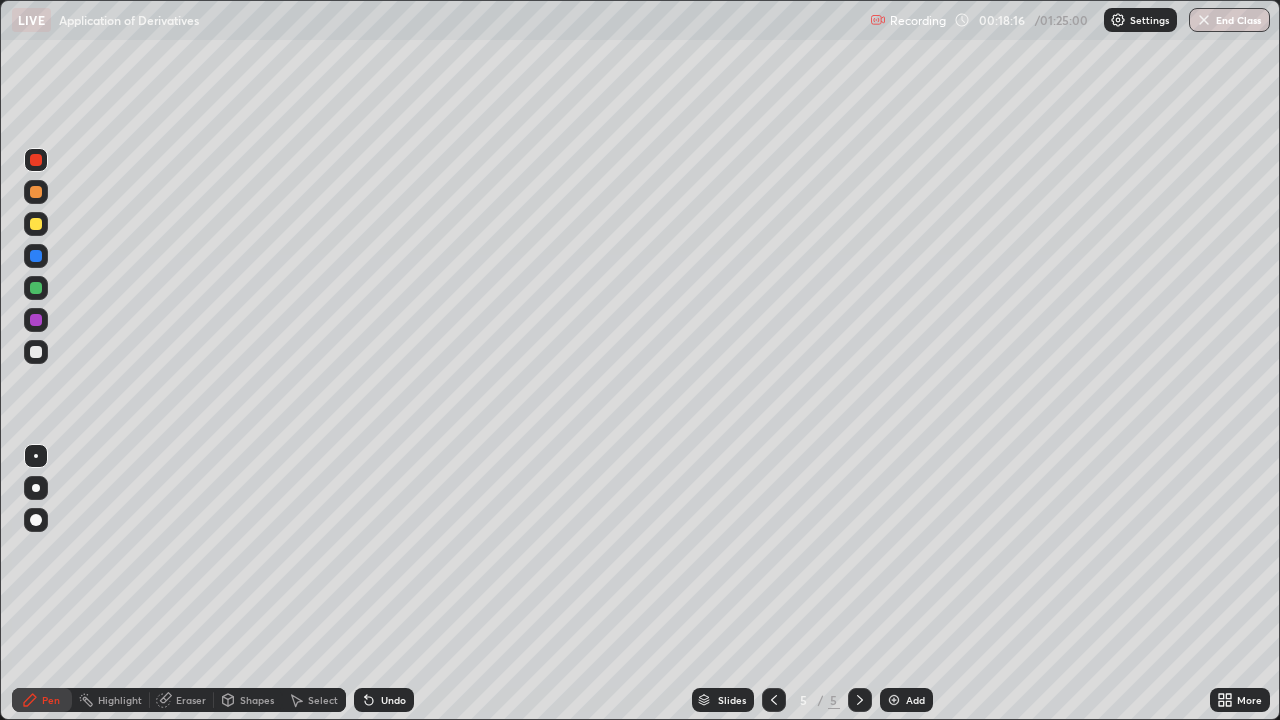 click at bounding box center [36, 352] 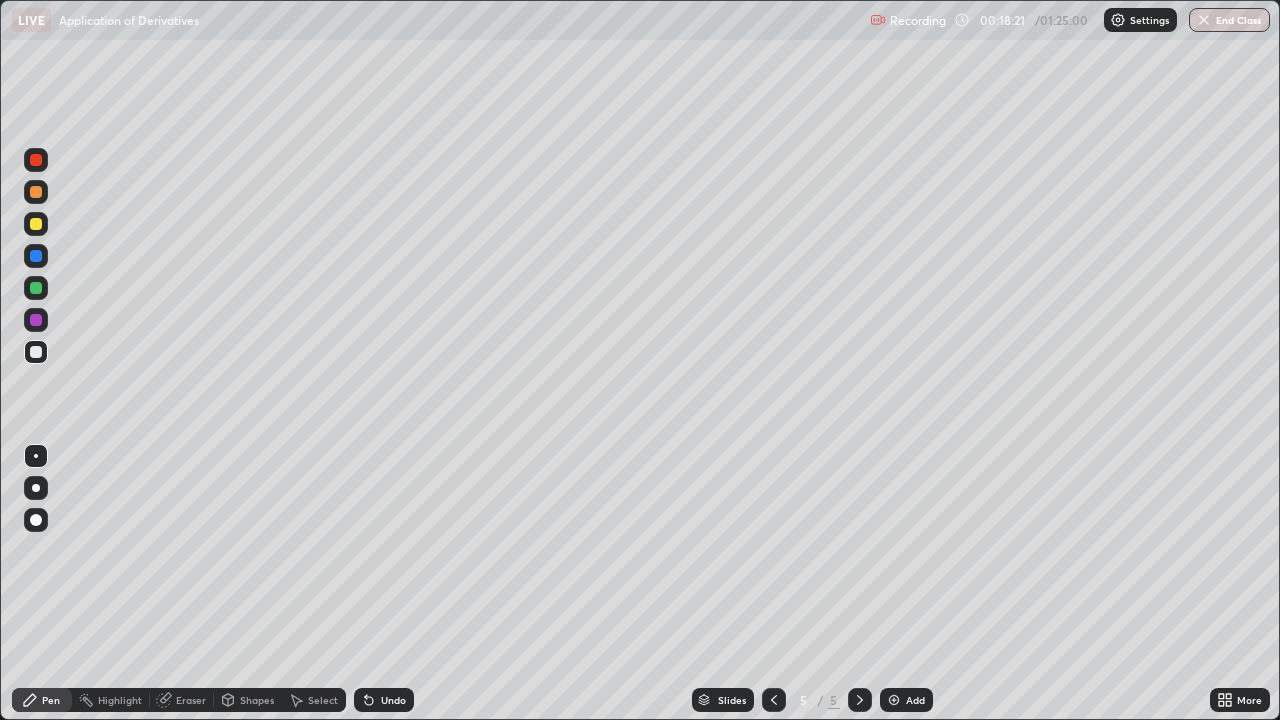 click on "Eraser" at bounding box center (191, 700) 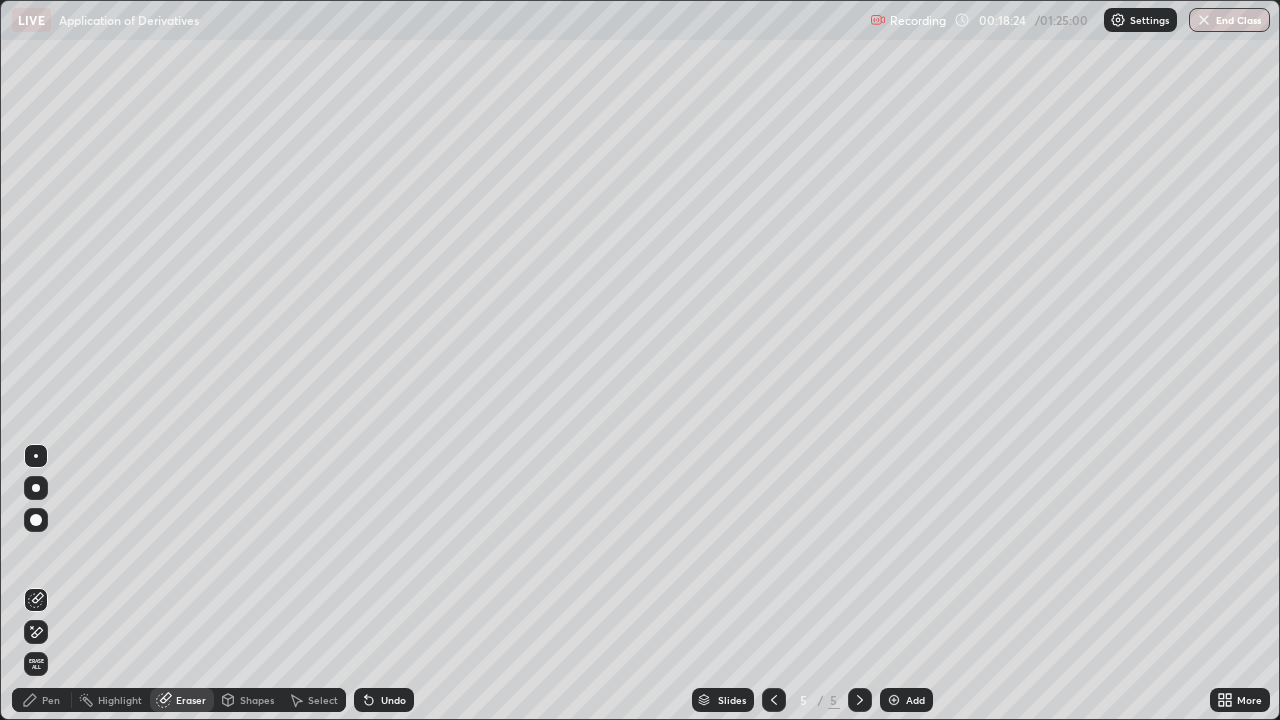 click on "Pen" at bounding box center [51, 700] 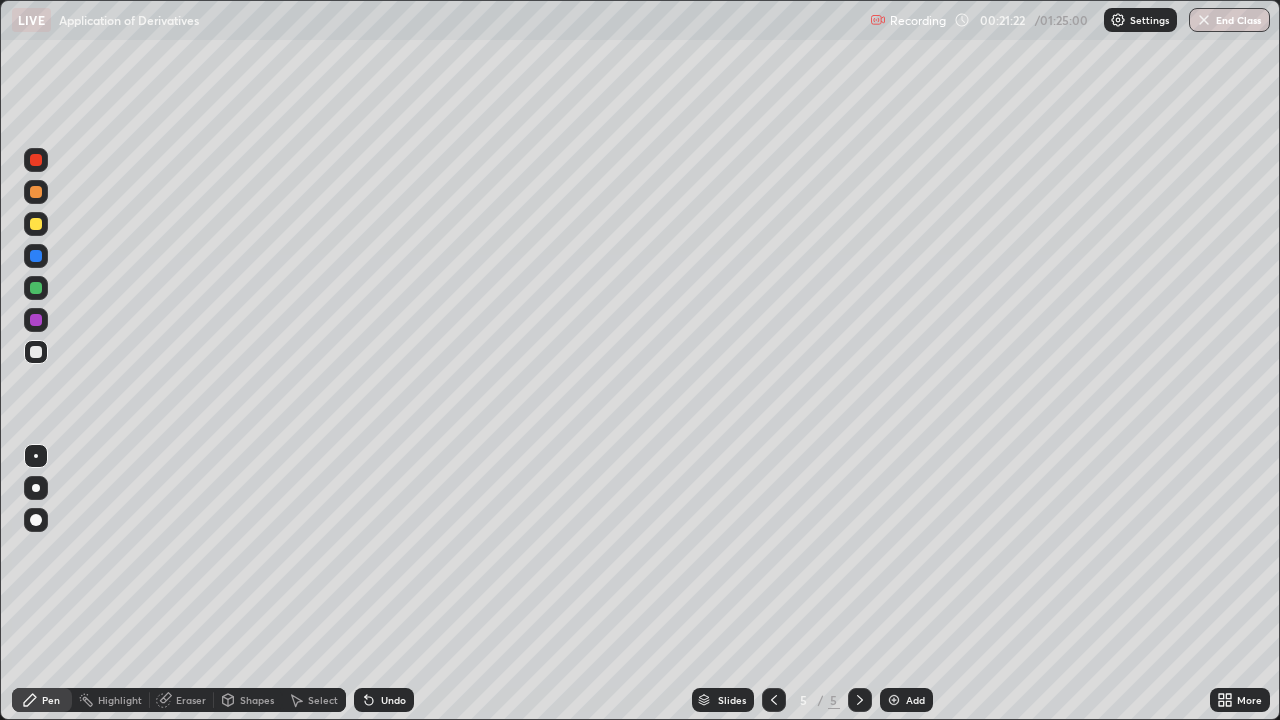 click 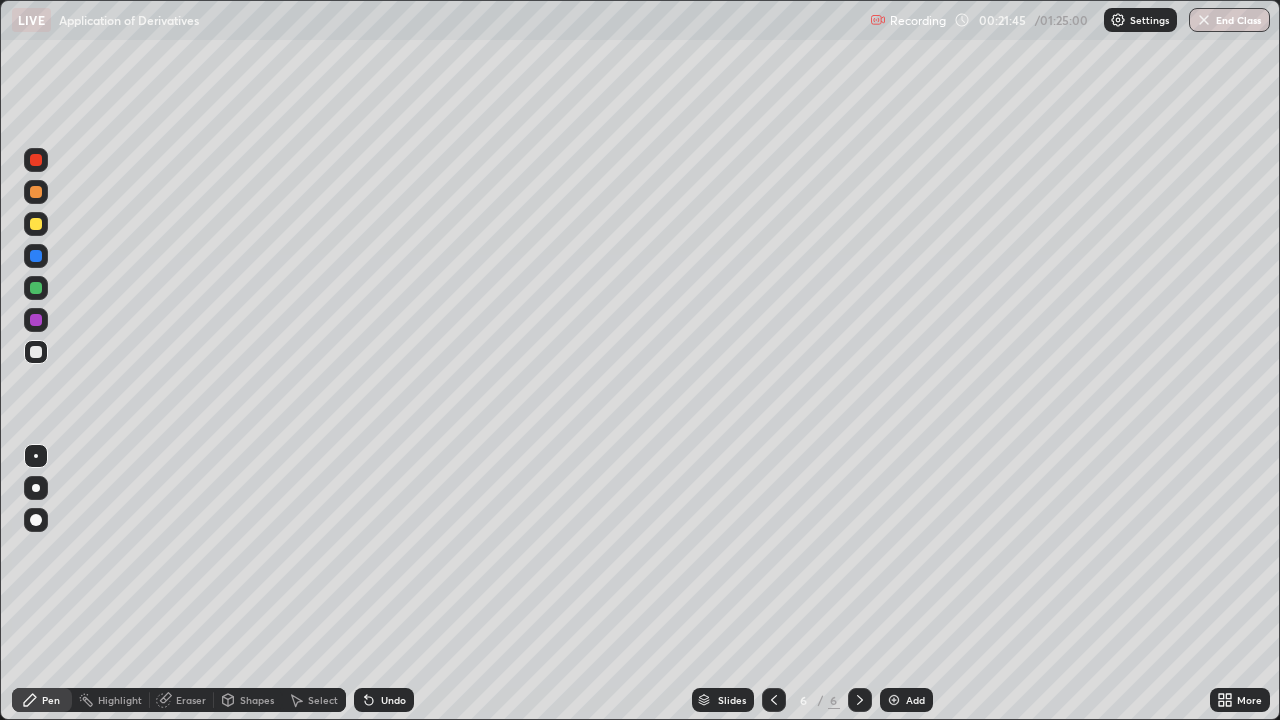 click on "Undo" at bounding box center (393, 700) 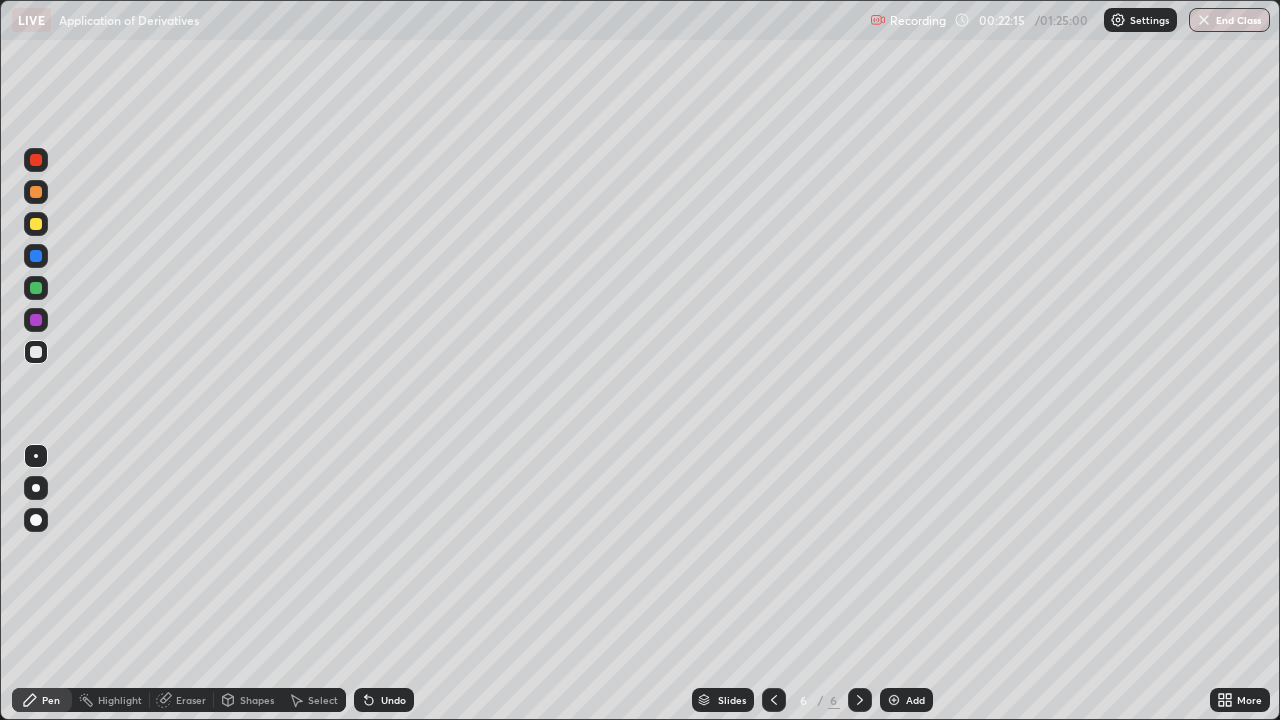 click at bounding box center [36, 256] 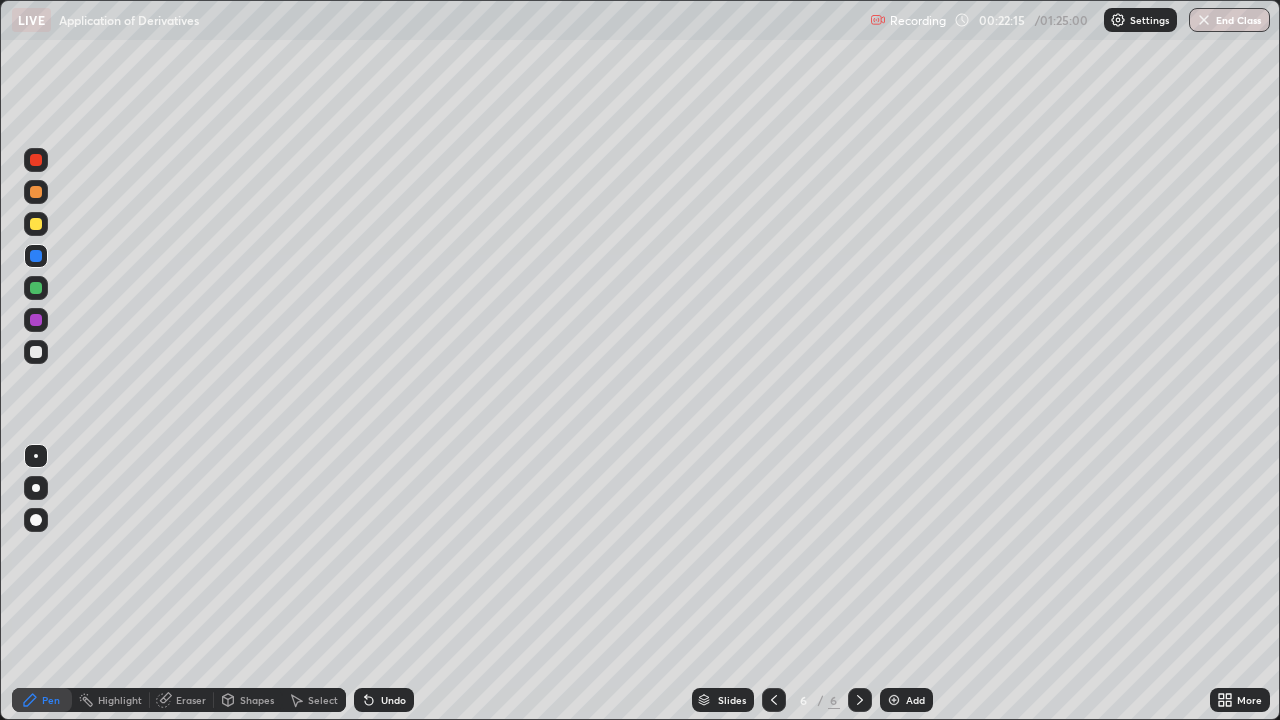 click at bounding box center [36, 224] 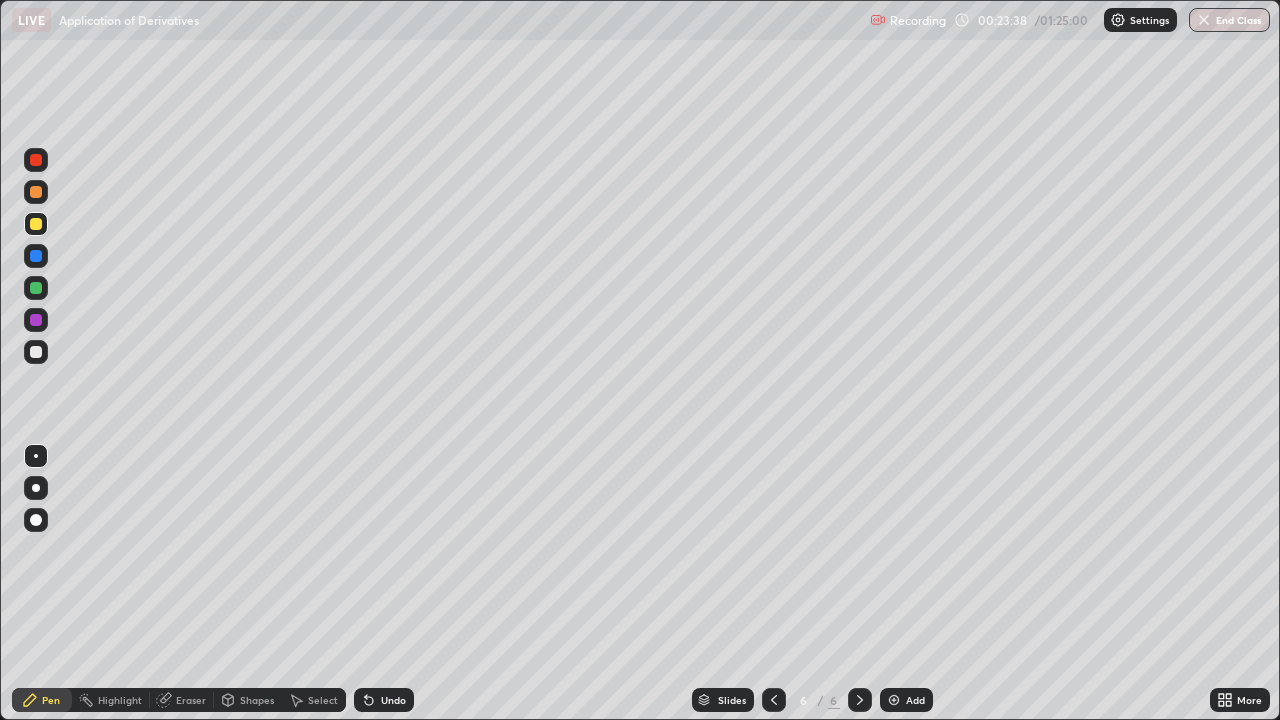 click on "Undo" at bounding box center (393, 700) 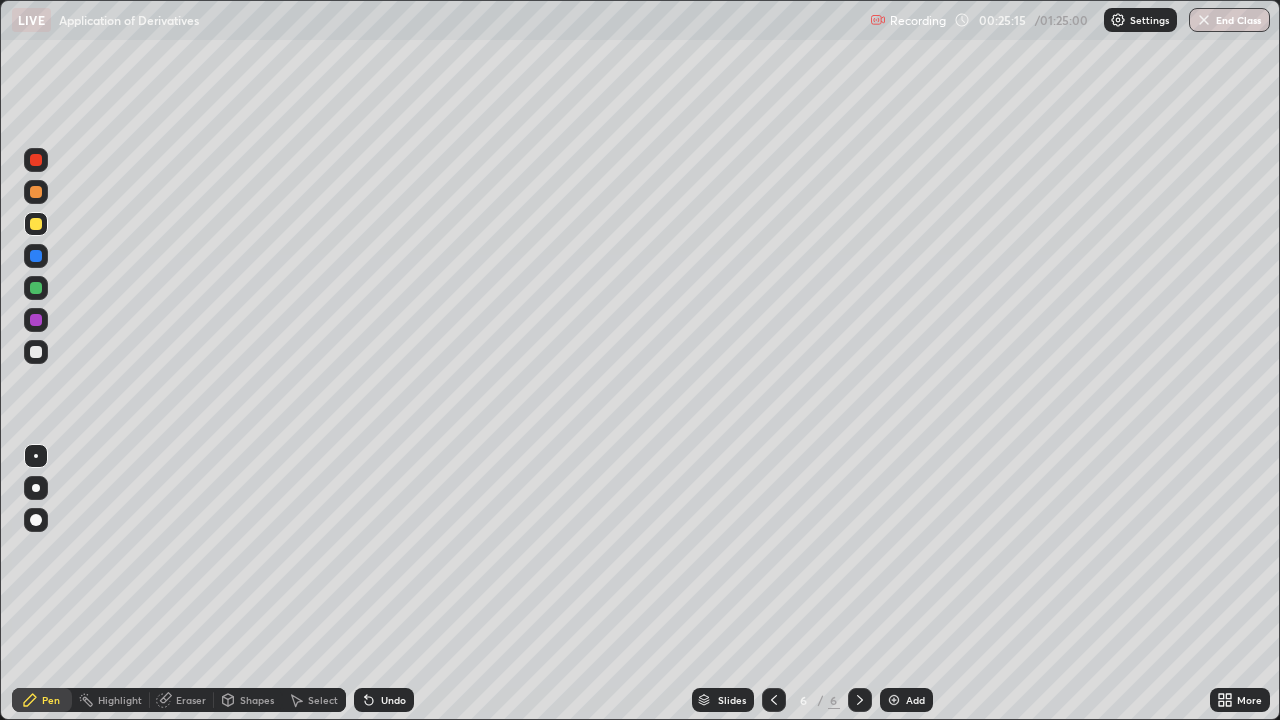 click on "Select" at bounding box center [323, 700] 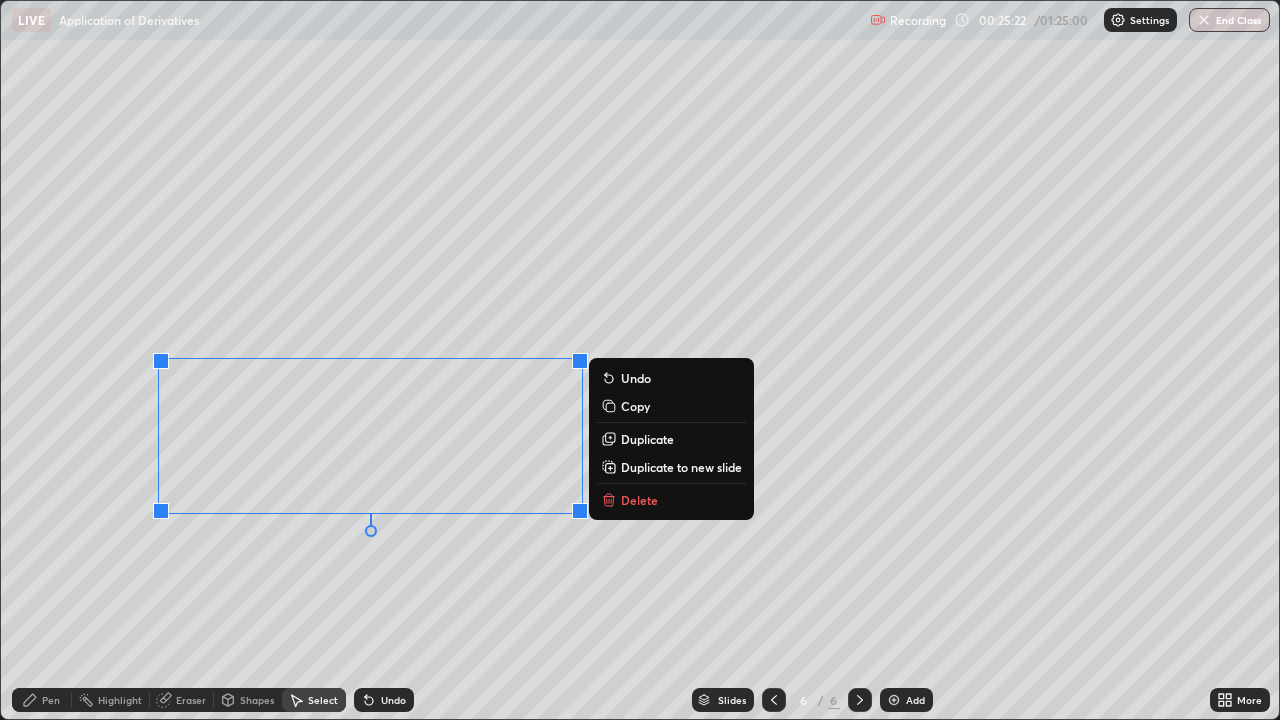 click on "Duplicate" at bounding box center (647, 439) 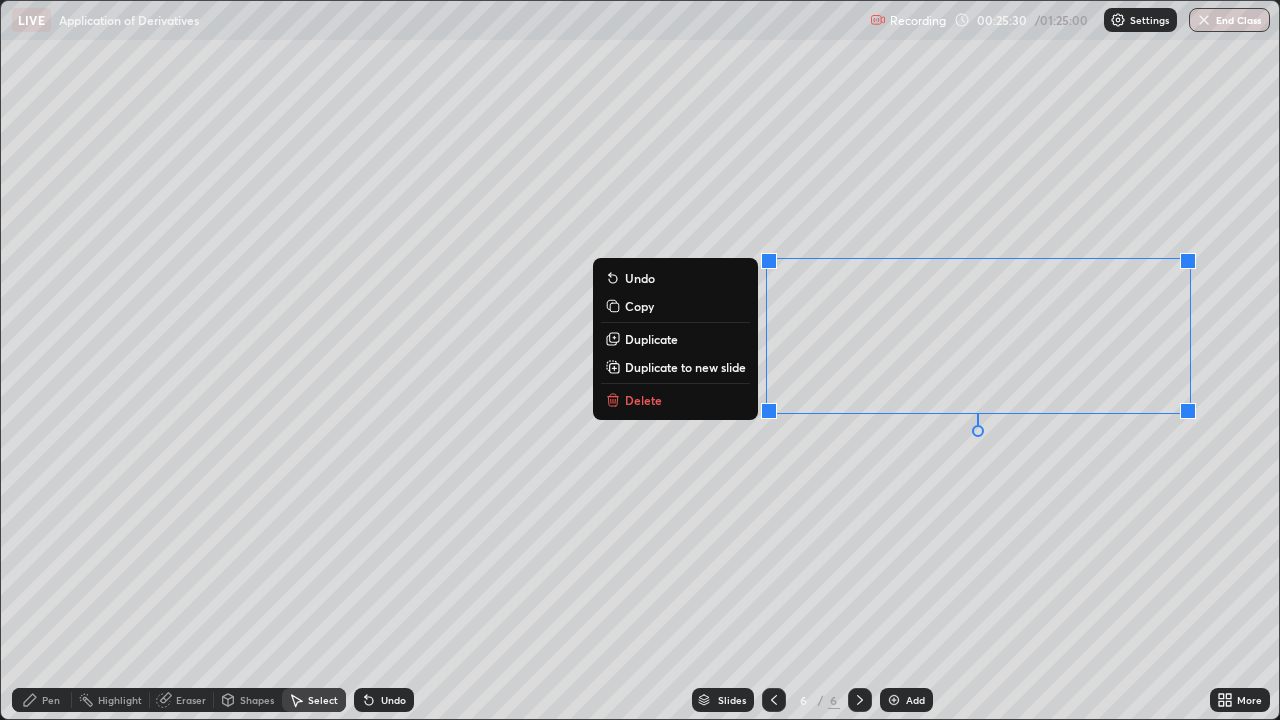 click on "Pen" at bounding box center (51, 700) 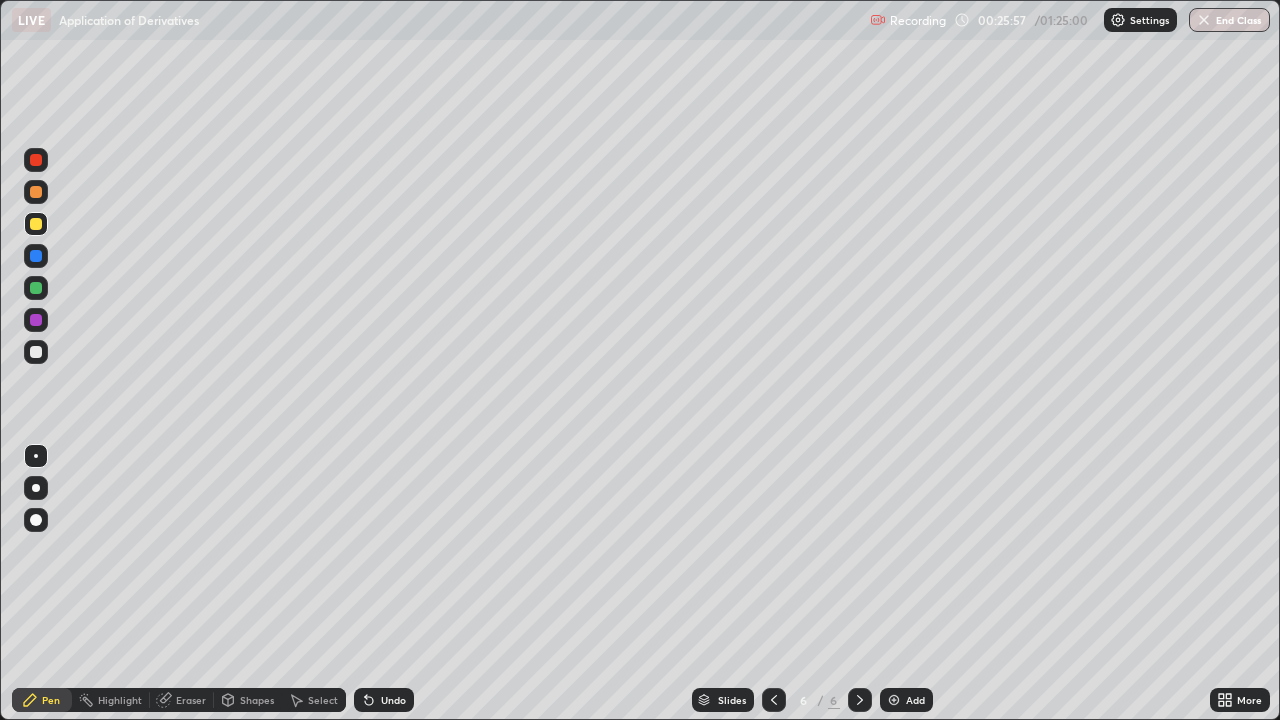 click 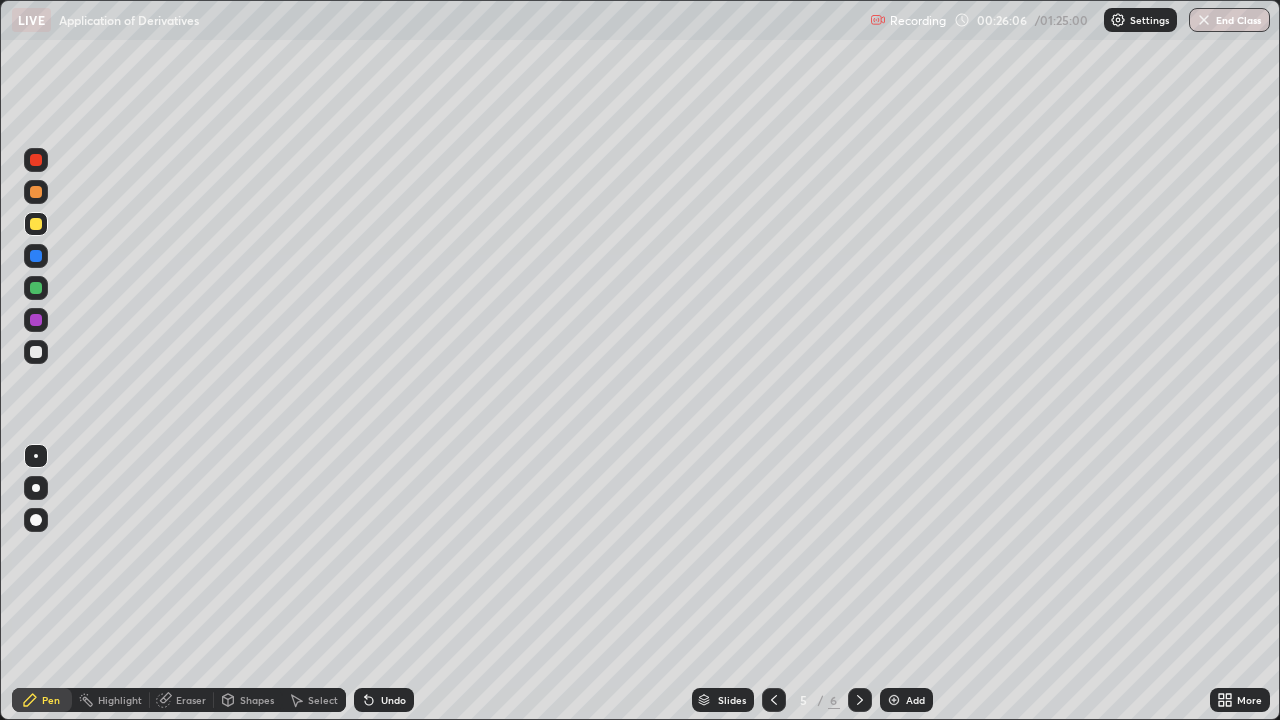 click 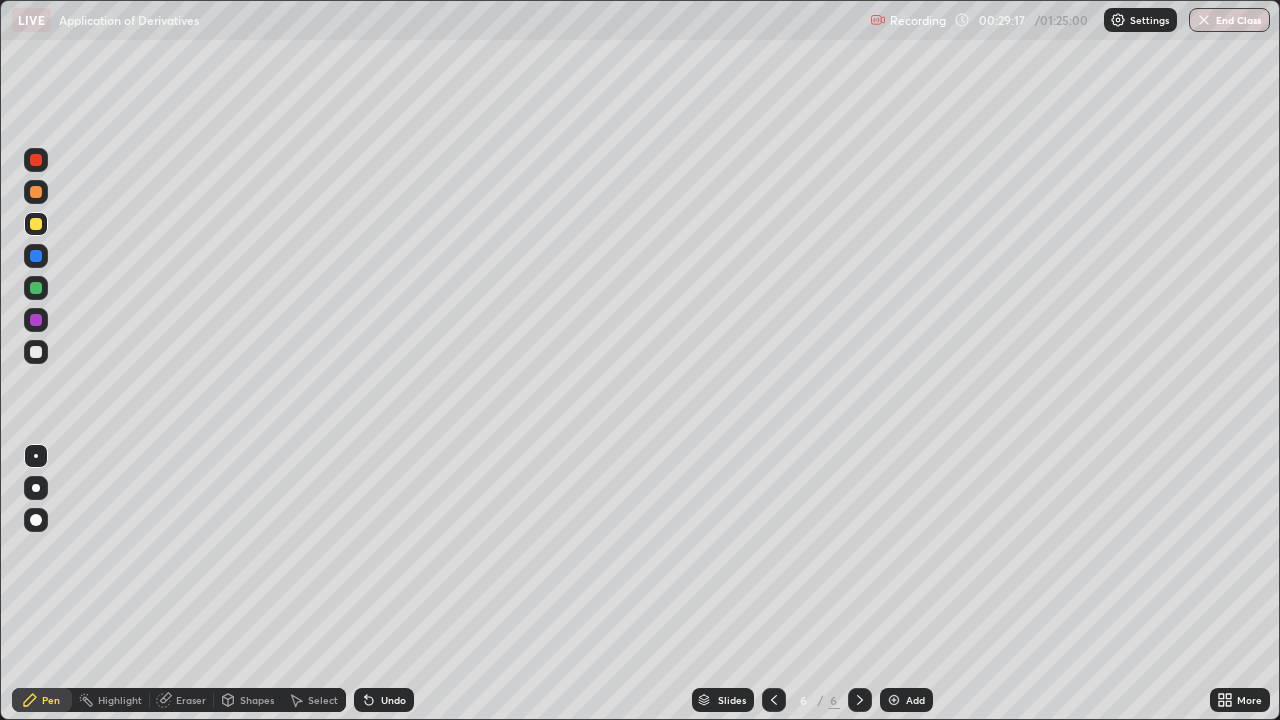 click 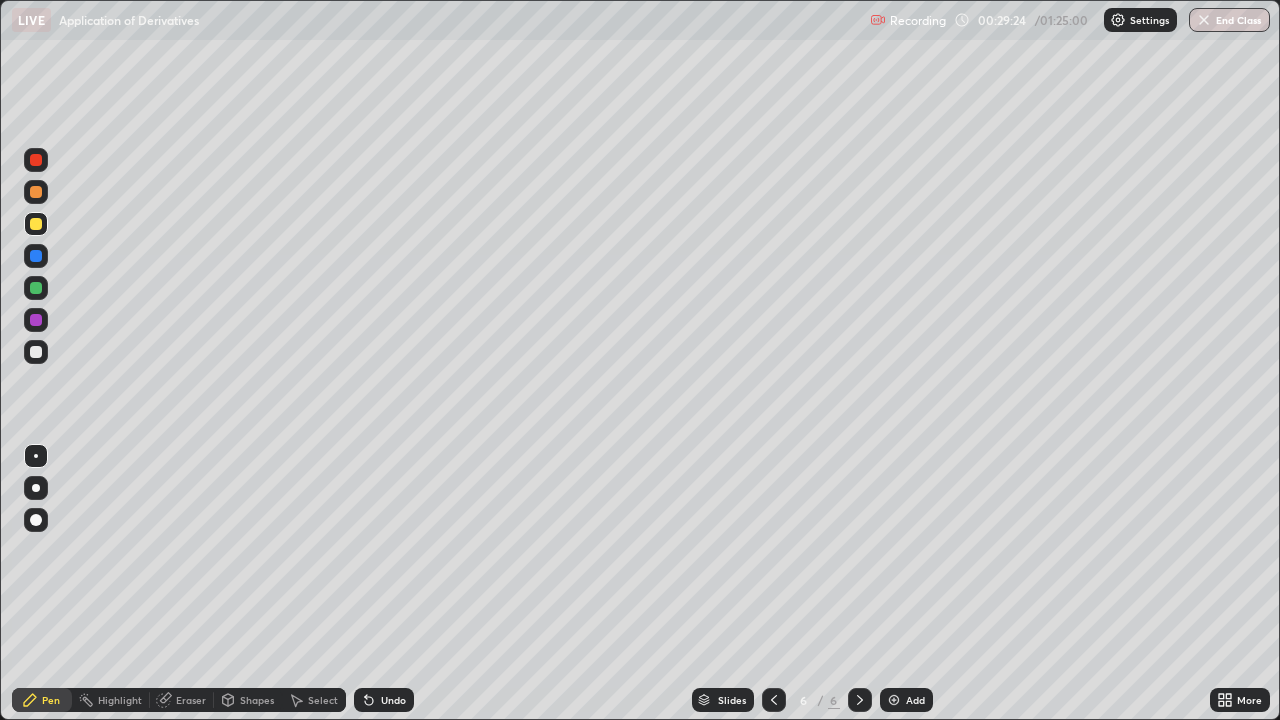 click 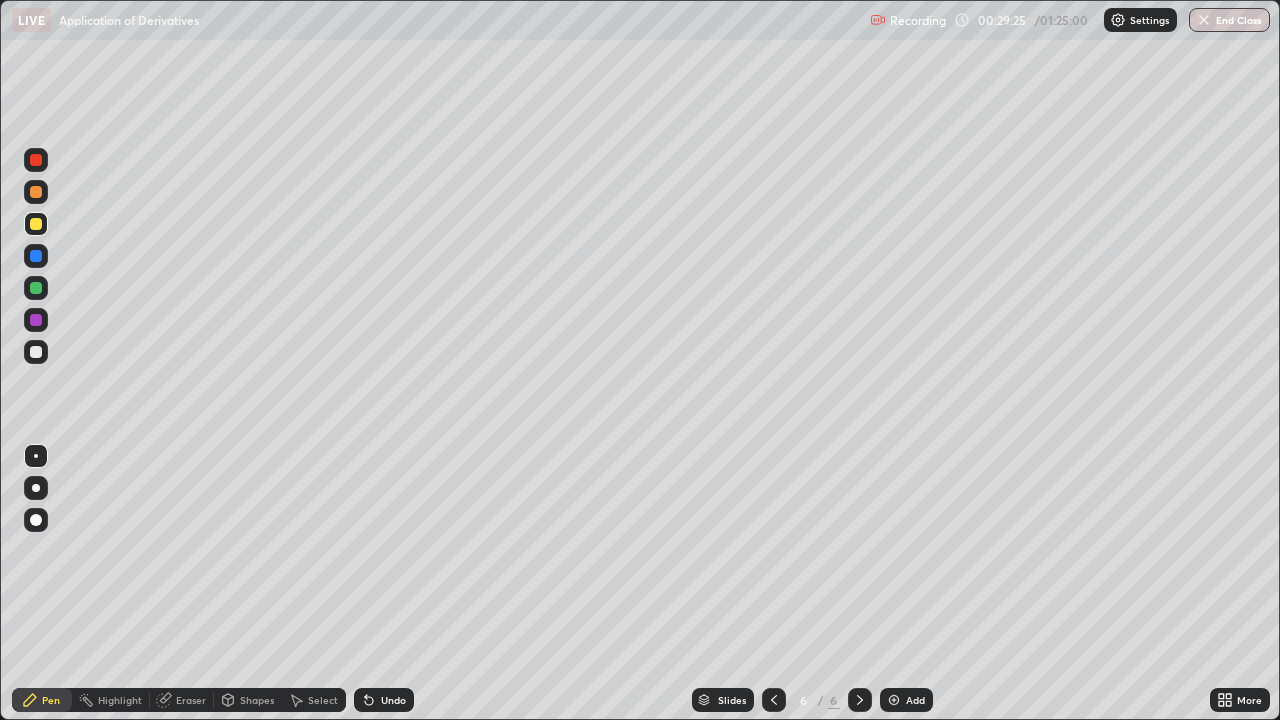 click on "Add" at bounding box center (915, 700) 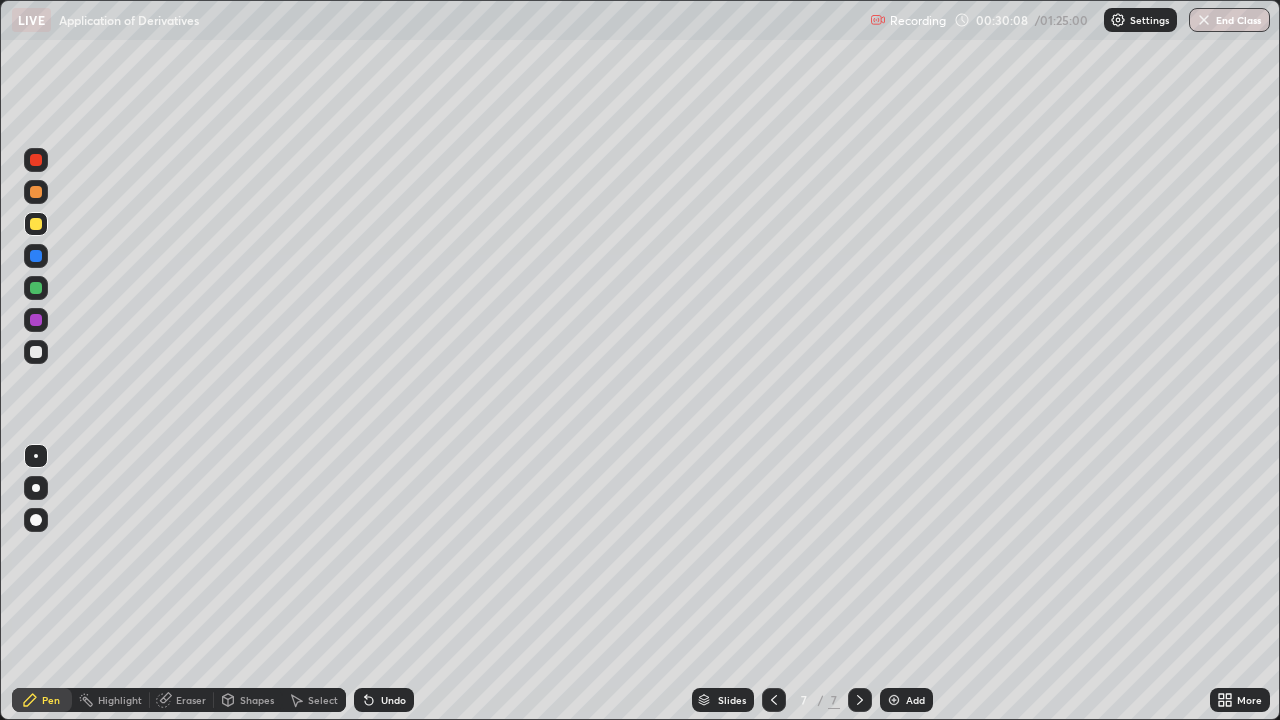 click at bounding box center (36, 160) 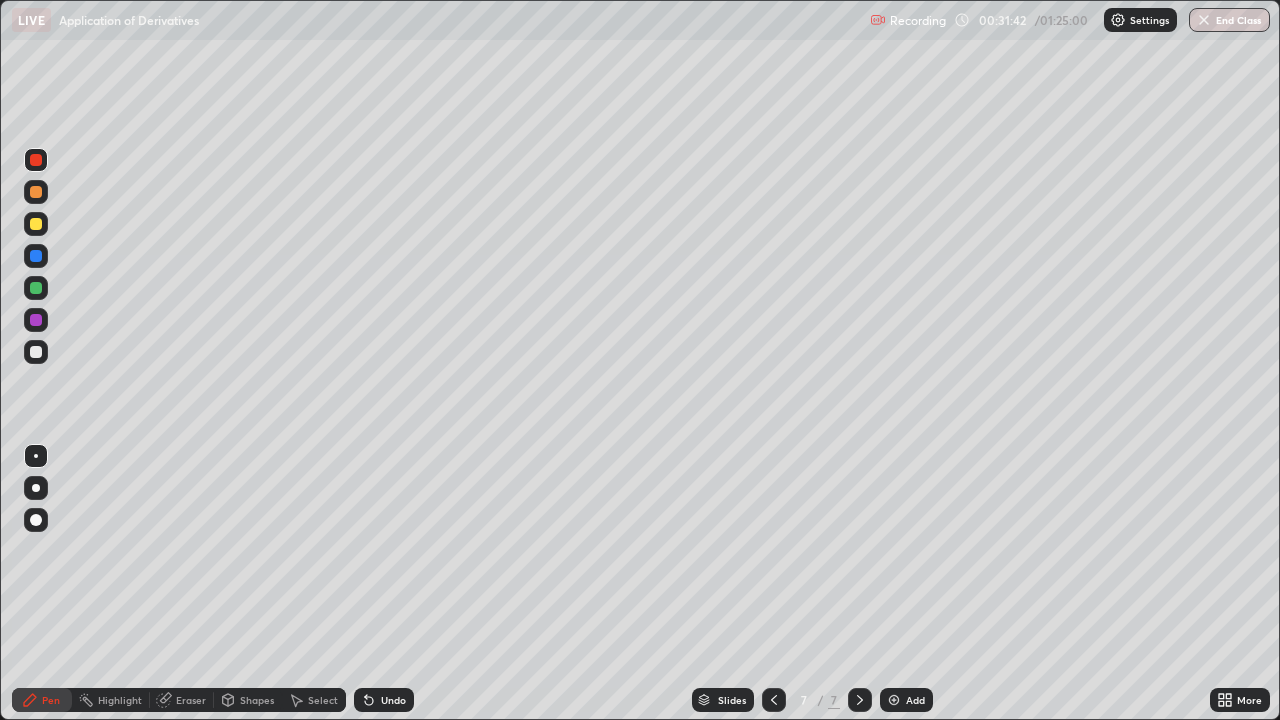 click at bounding box center [36, 224] 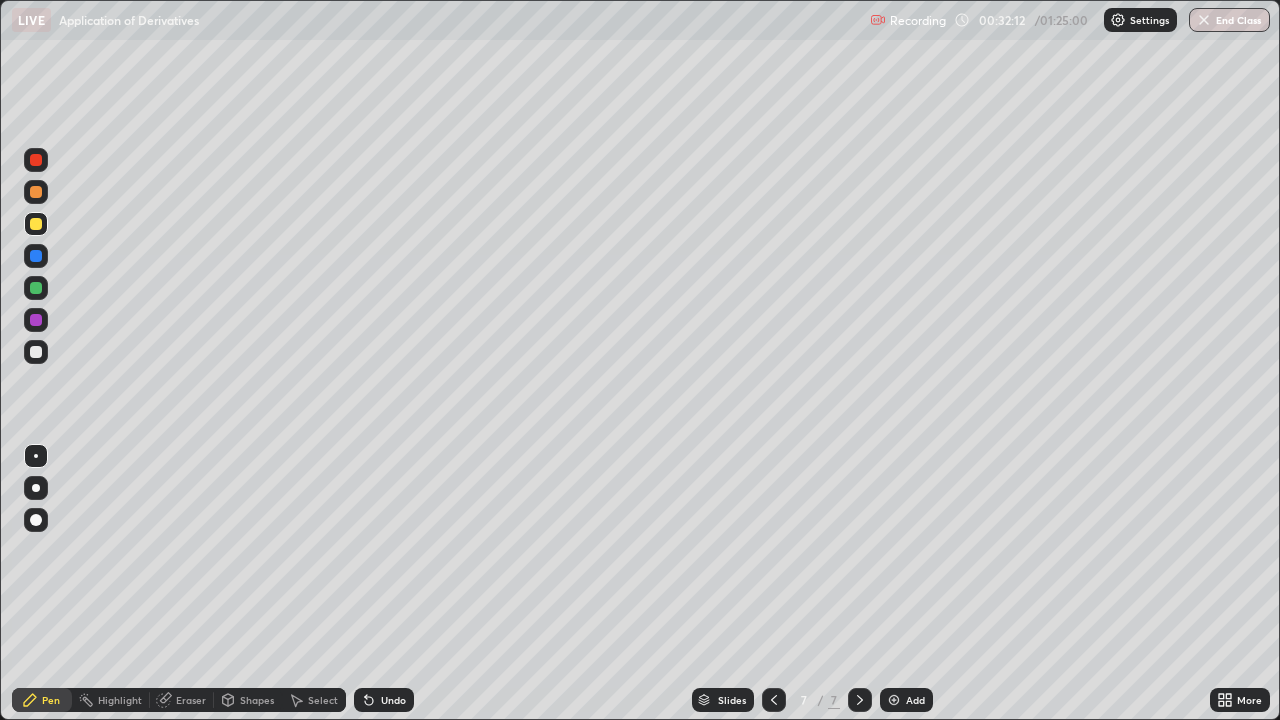 click 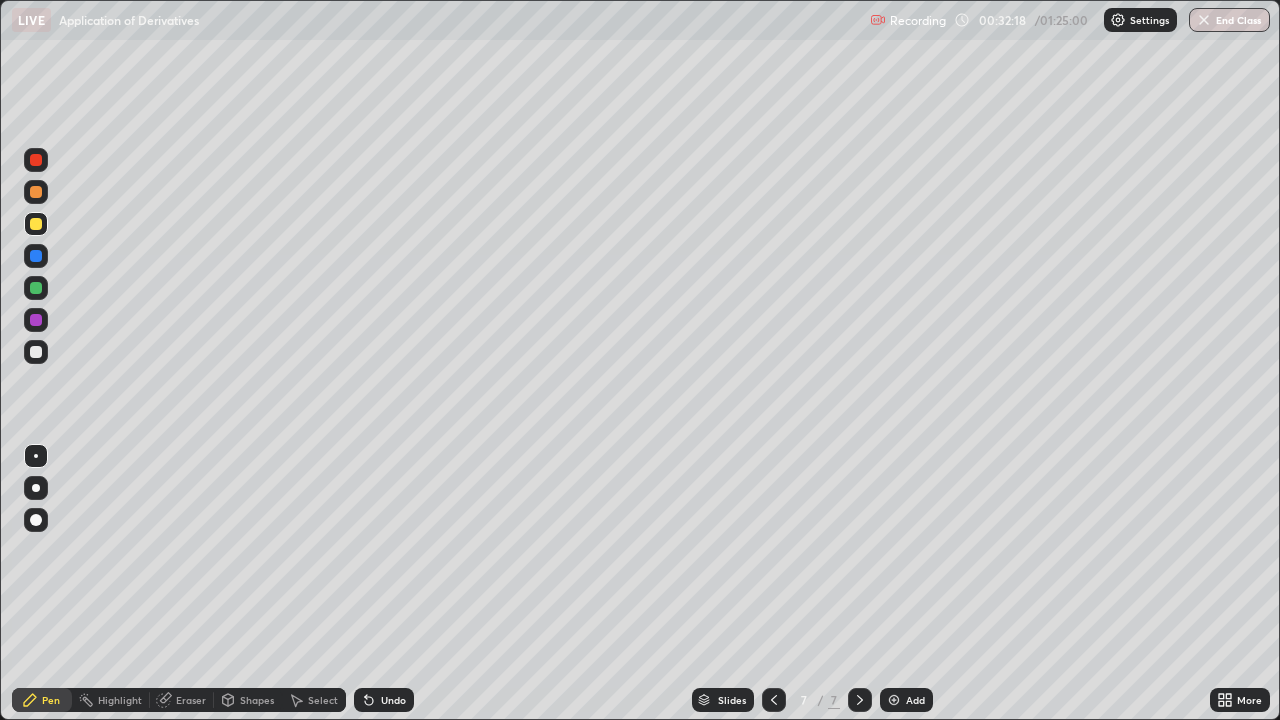 click on "Undo" at bounding box center (393, 700) 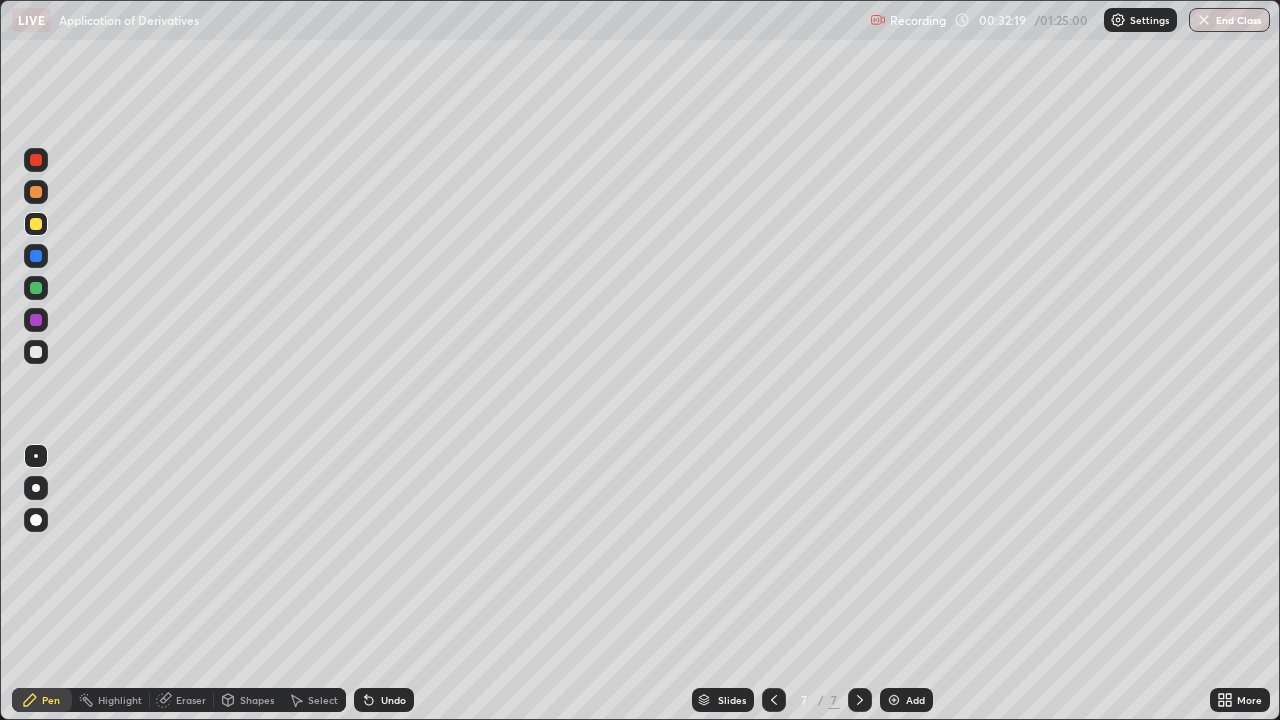 click on "Undo" at bounding box center (393, 700) 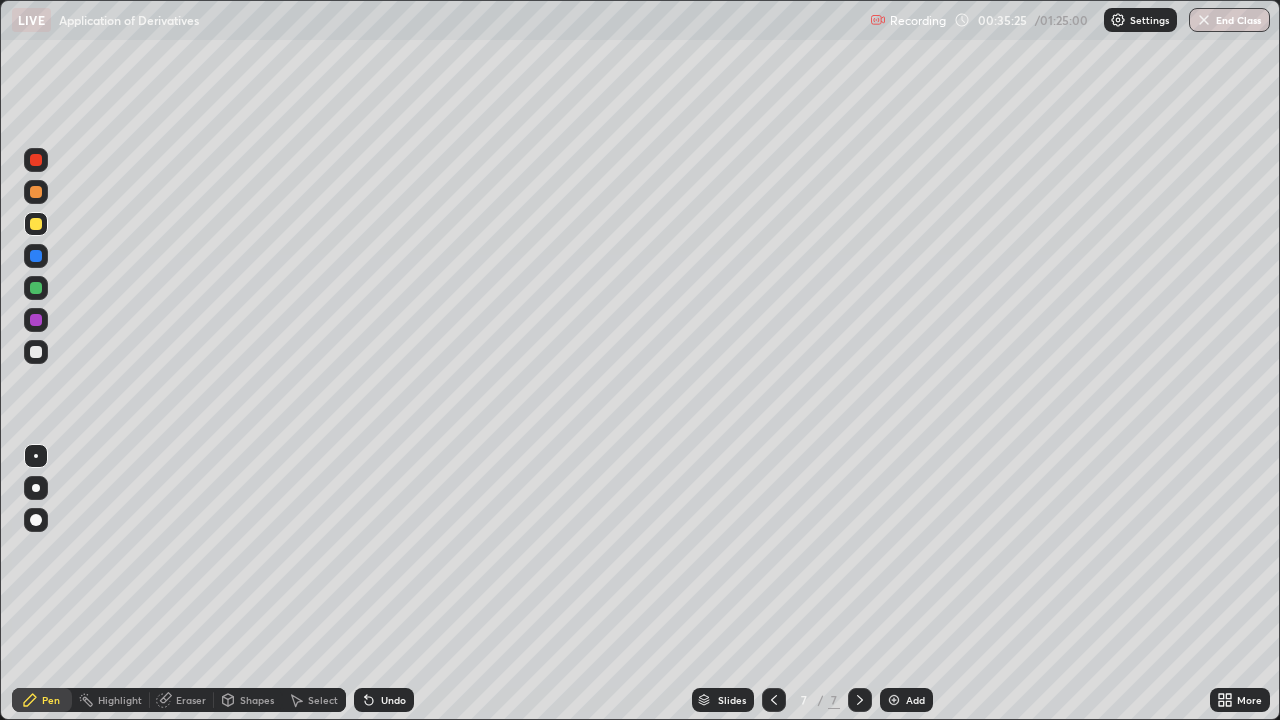 click at bounding box center (36, 352) 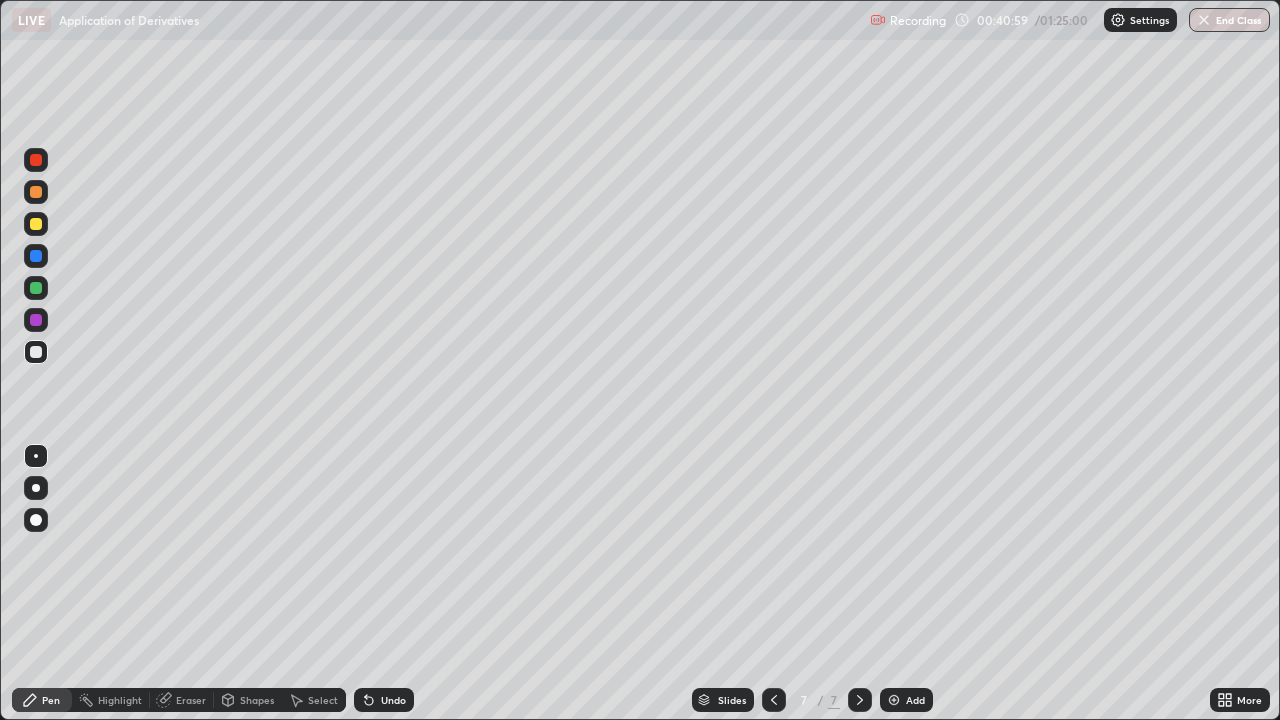 click on "Add" at bounding box center [906, 700] 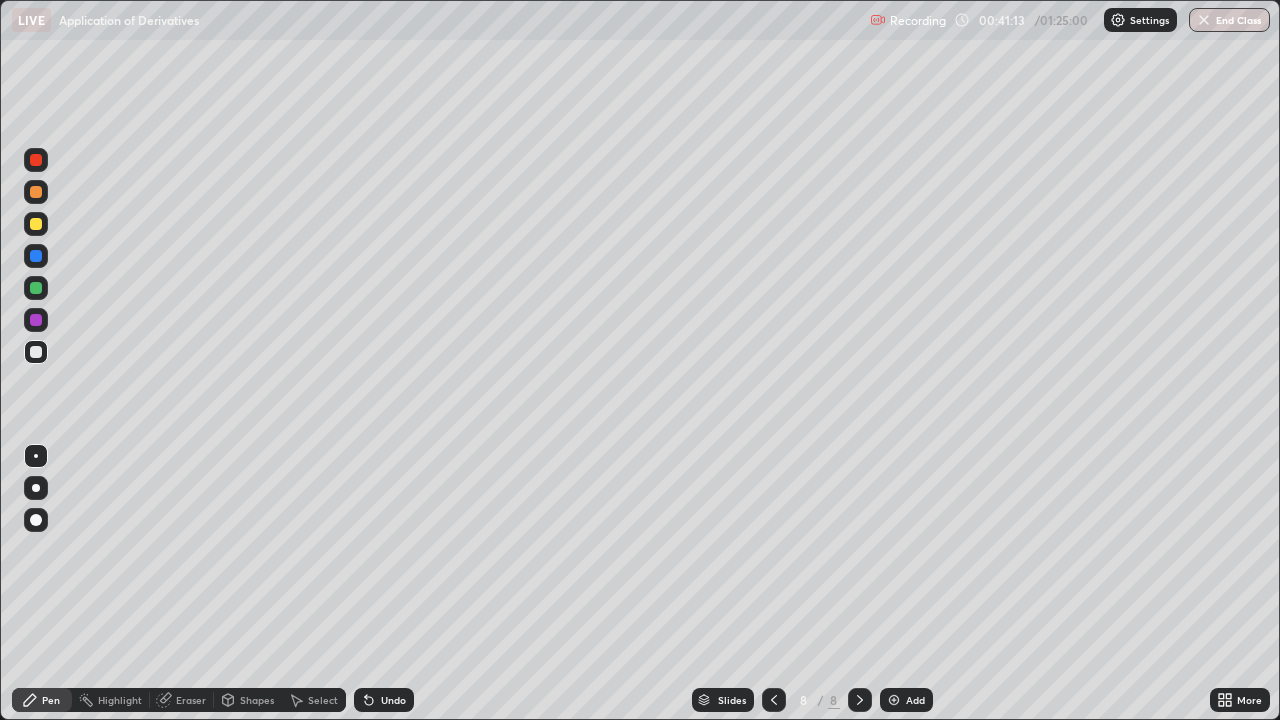 click on "Undo" at bounding box center [393, 700] 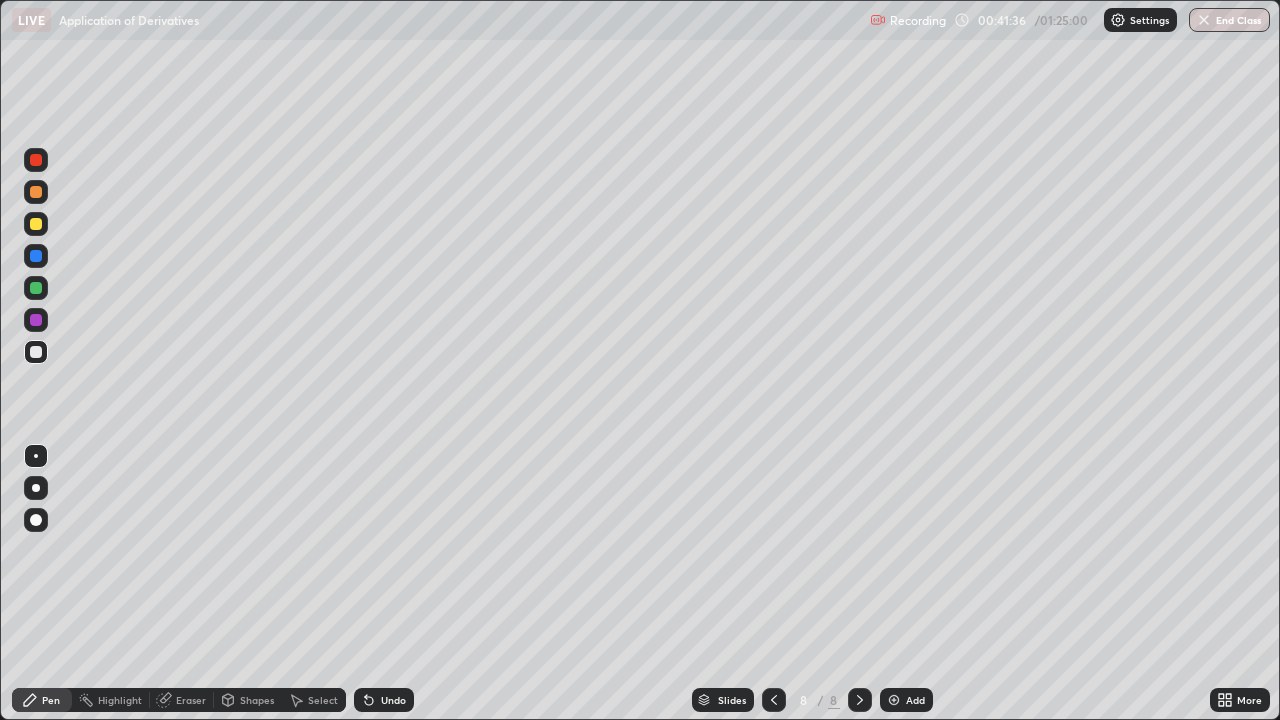 click 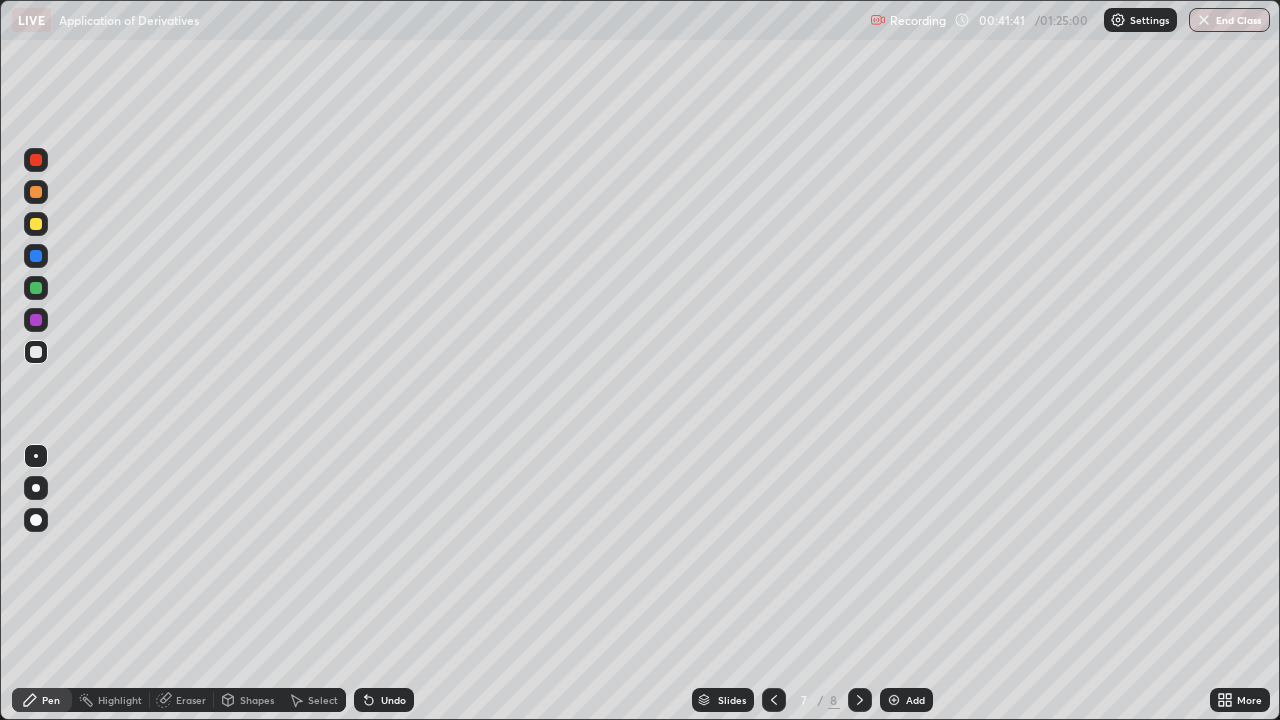 click 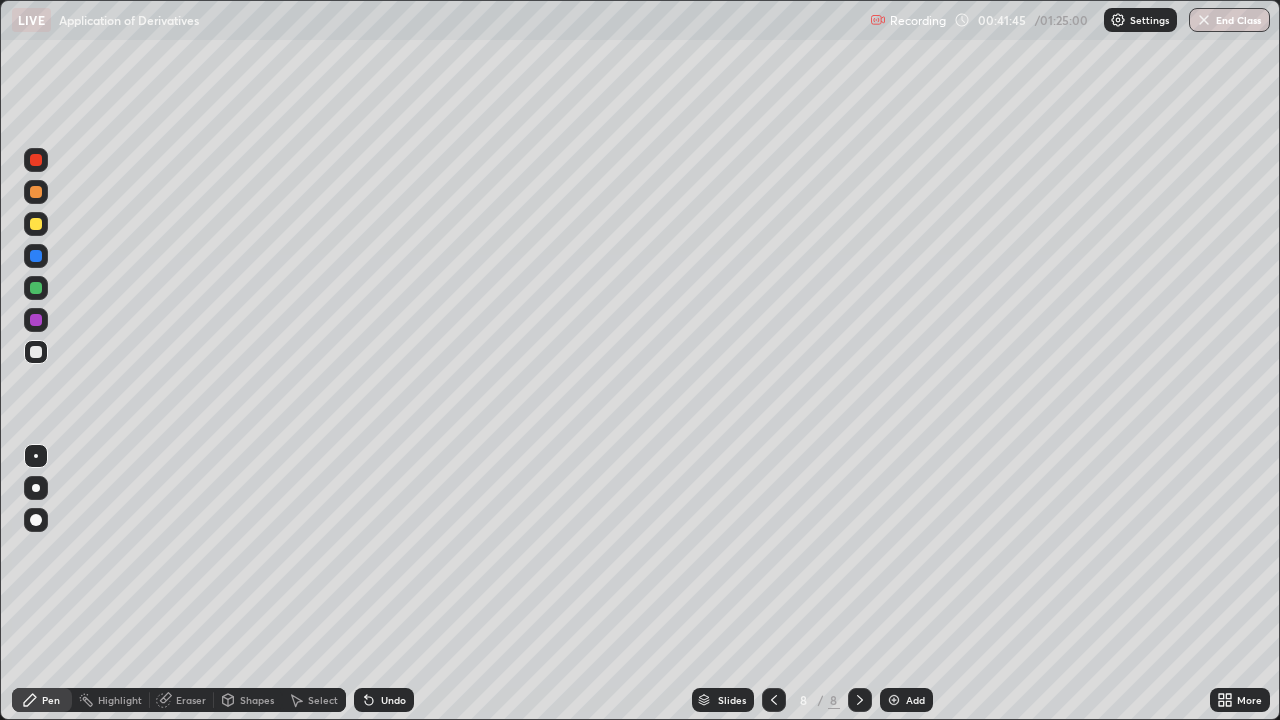 click at bounding box center (36, 224) 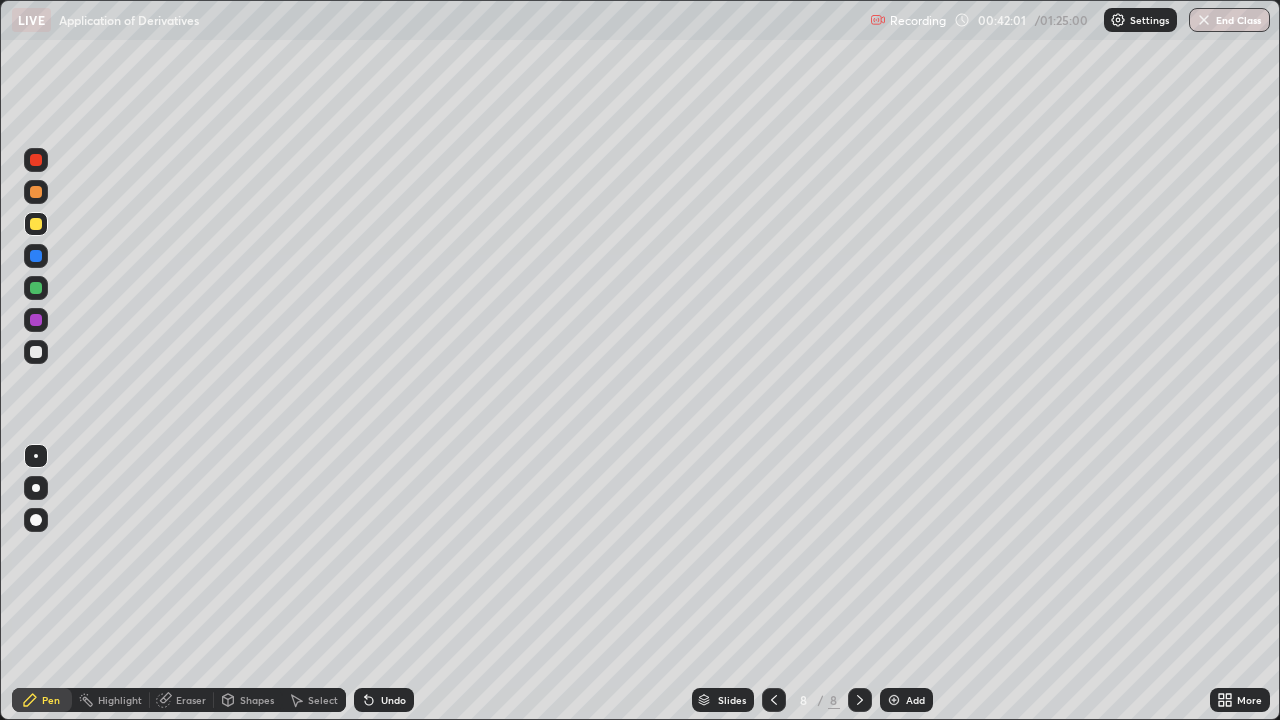 click on "Undo" at bounding box center [384, 700] 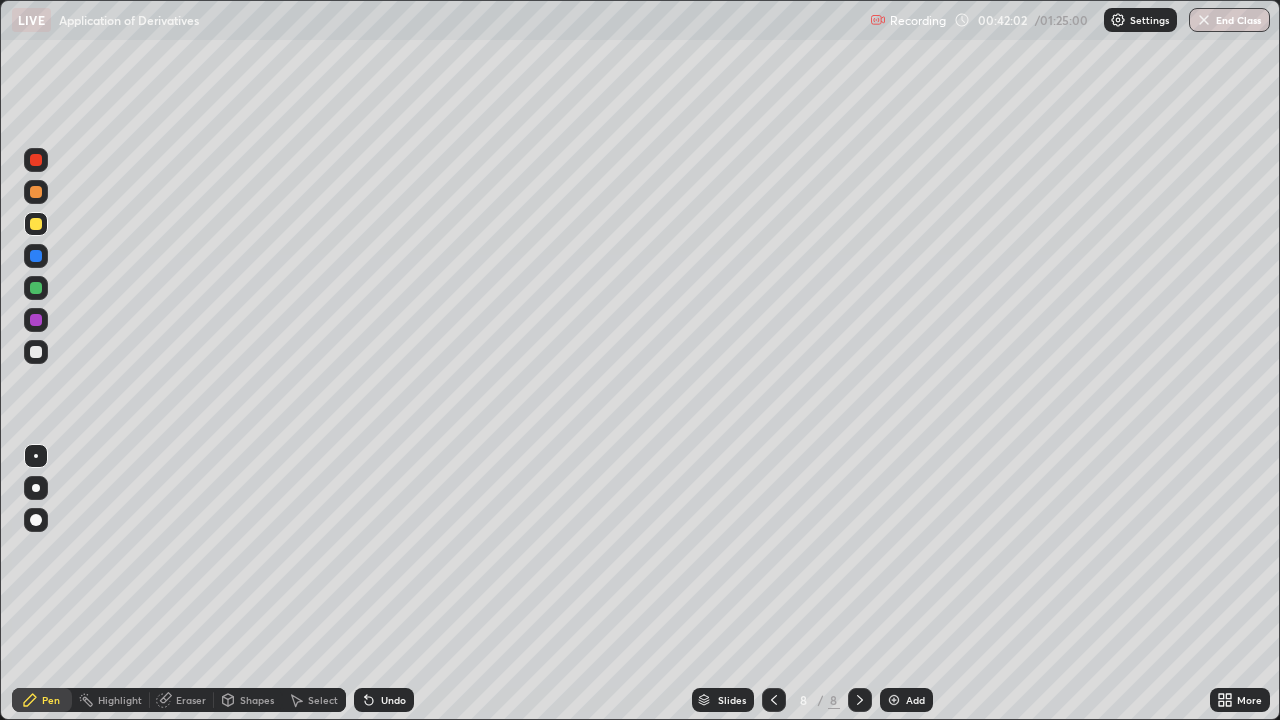 click on "Undo" at bounding box center (384, 700) 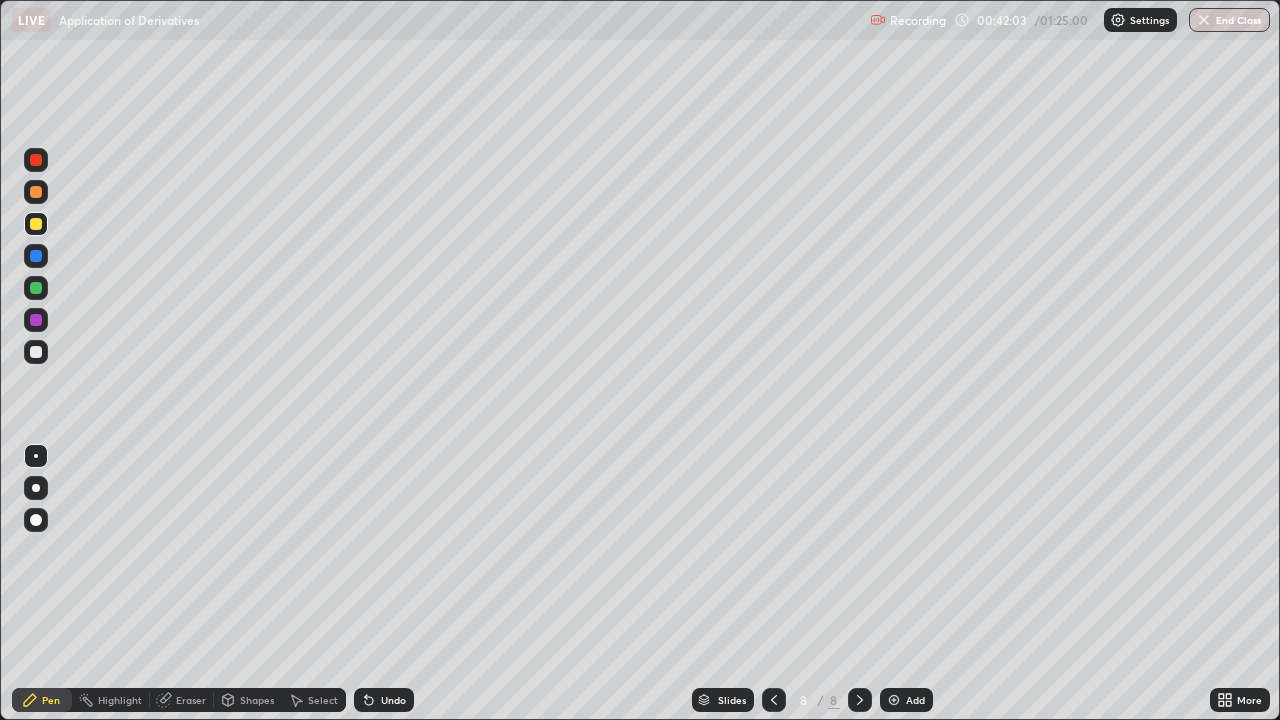 click 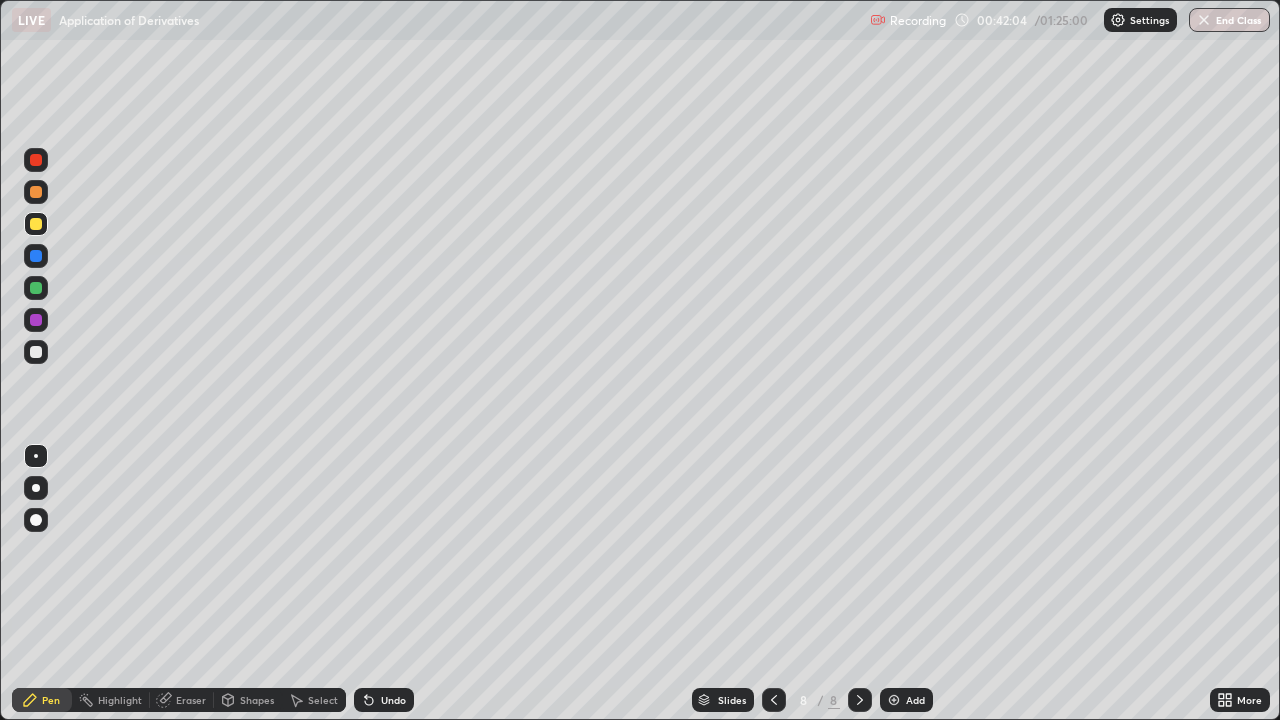 click 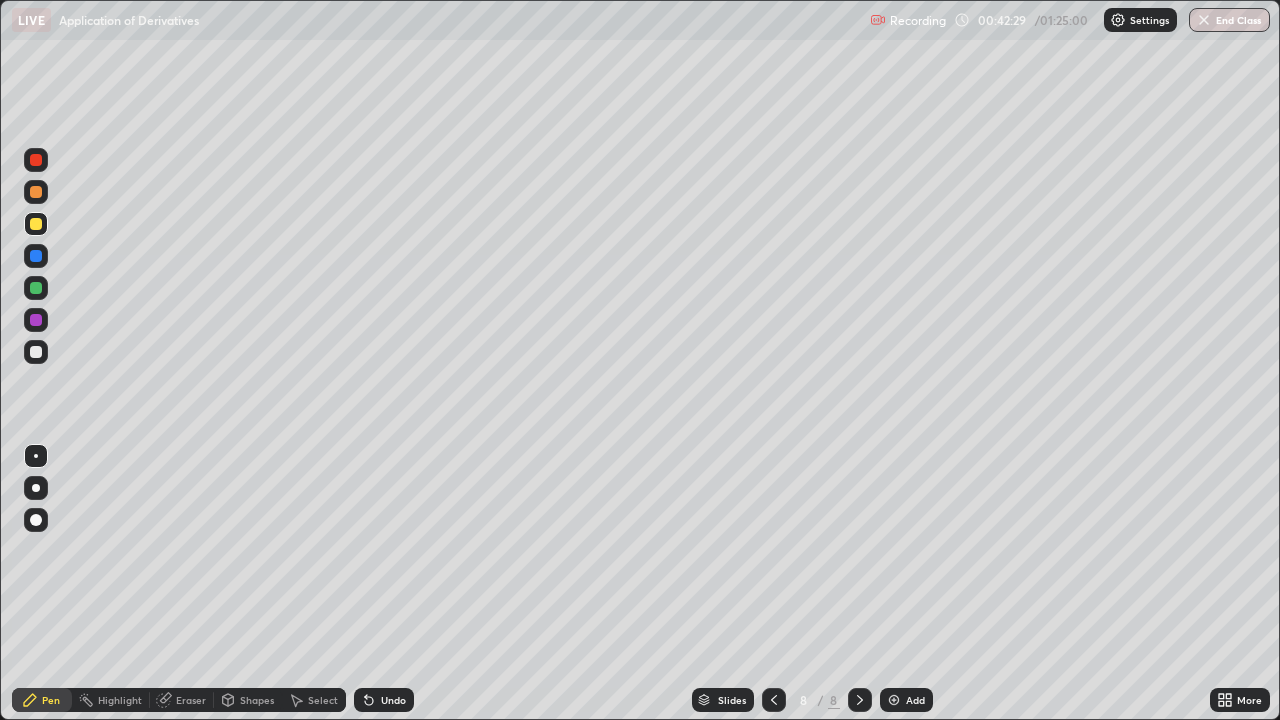 click at bounding box center [36, 352] 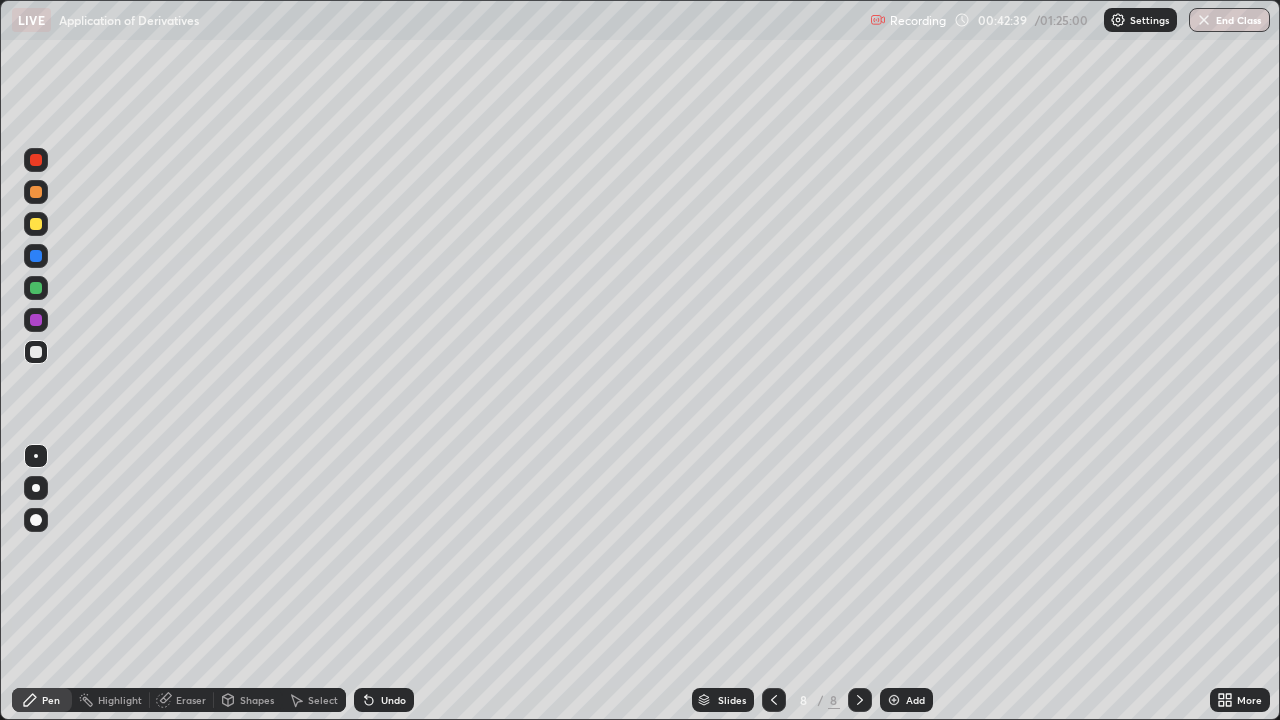 click on "Undo" at bounding box center (393, 700) 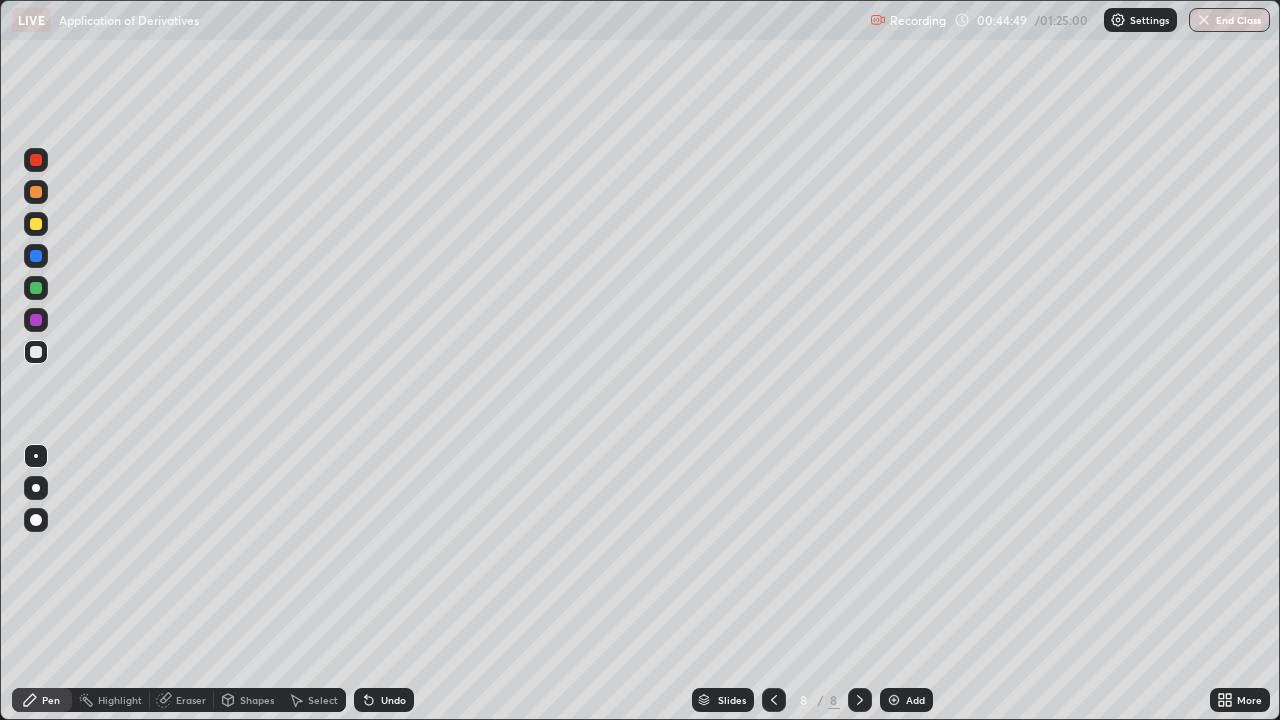 click 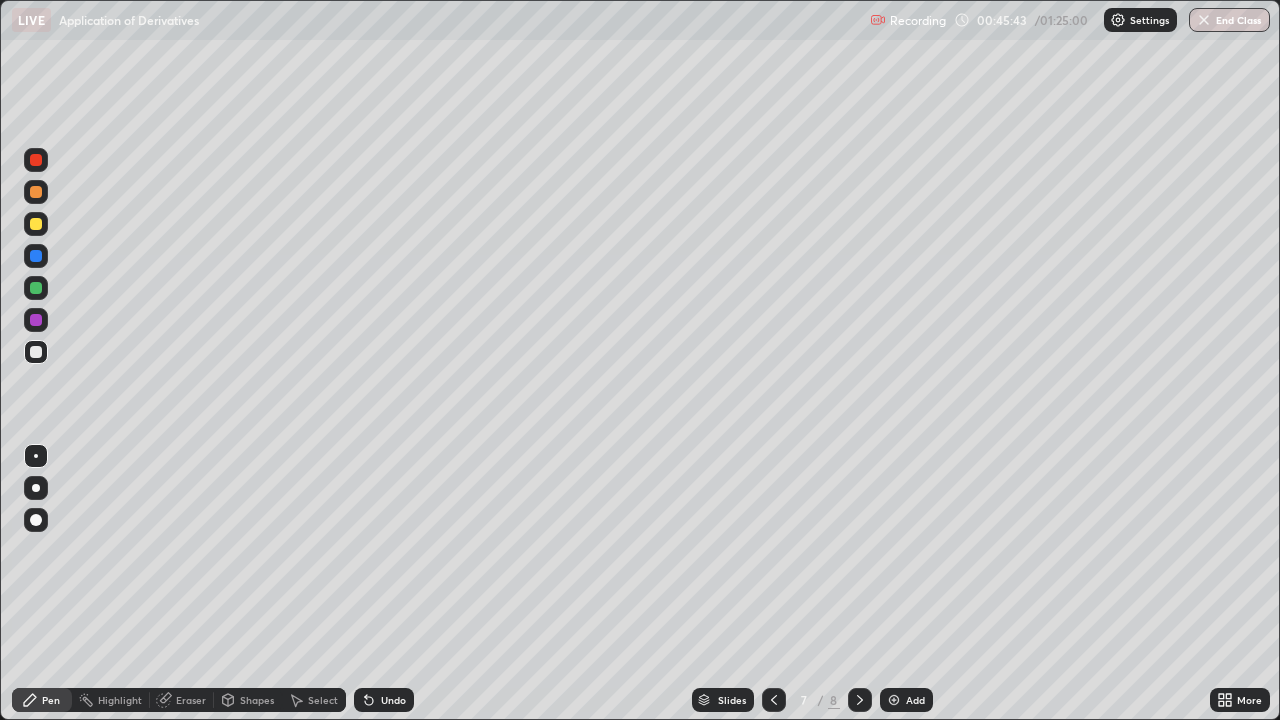 click 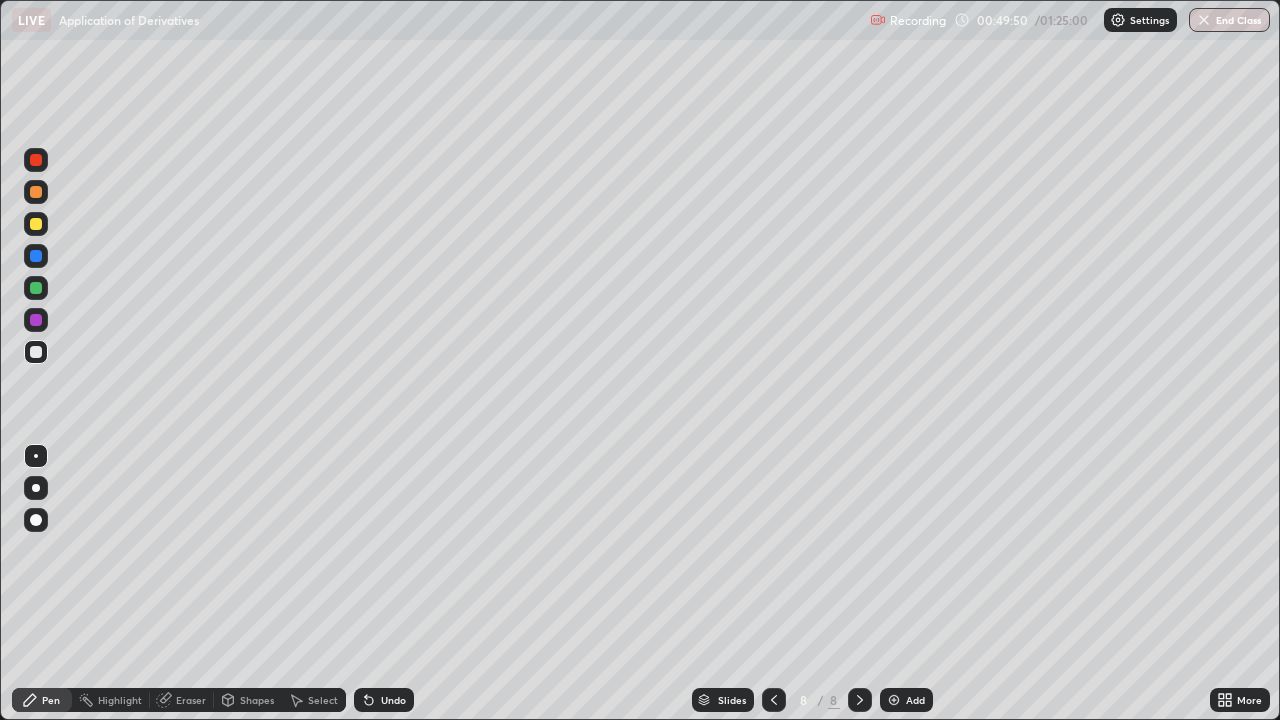 click on "Undo" at bounding box center (393, 700) 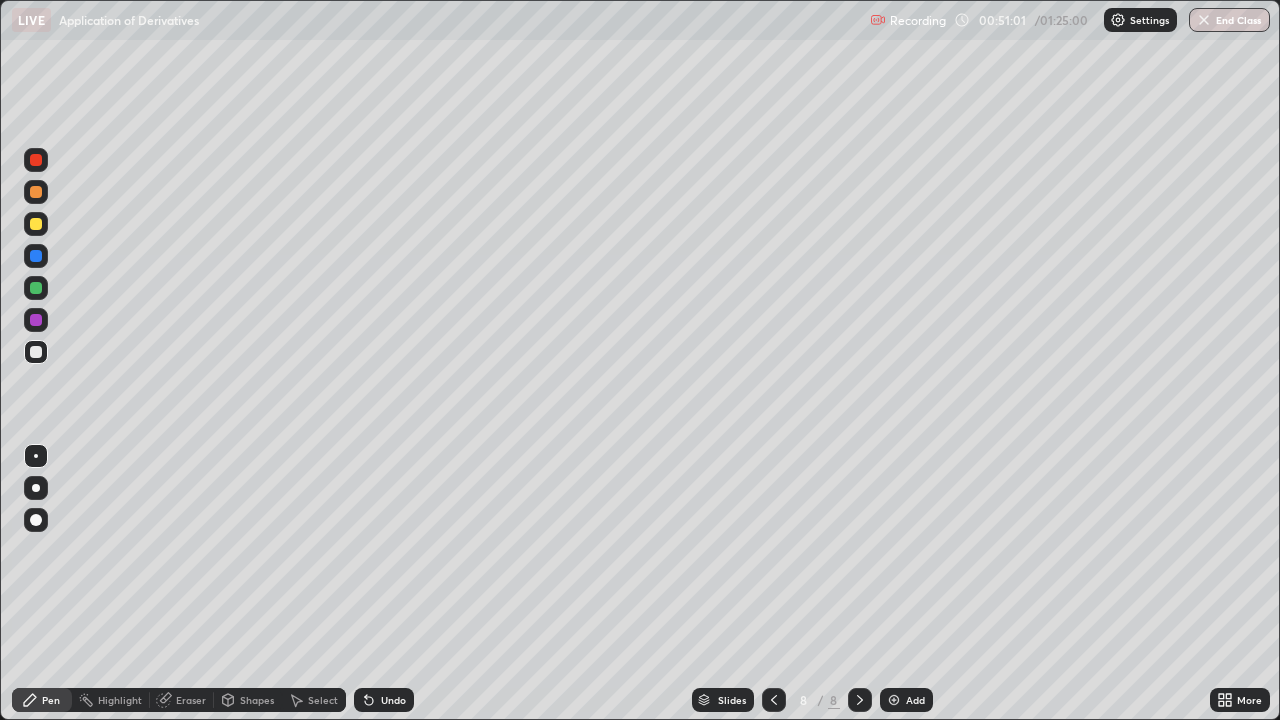 click on "Add" at bounding box center [915, 700] 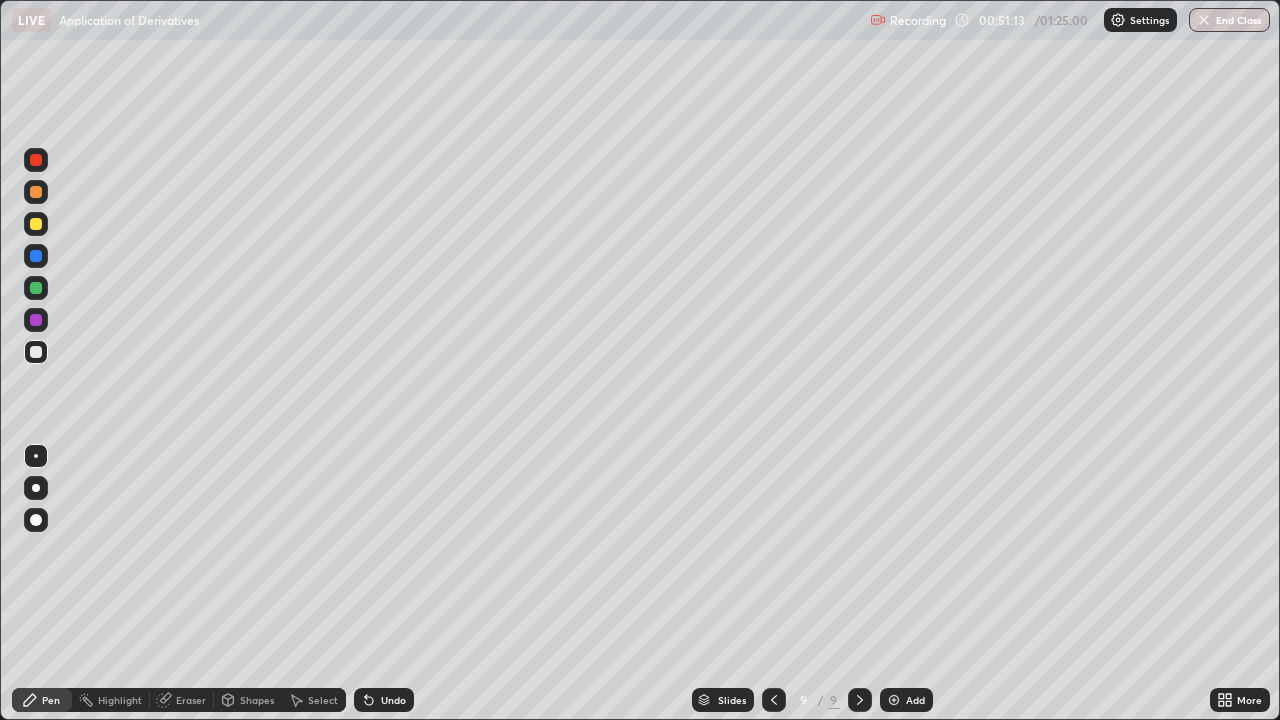 click 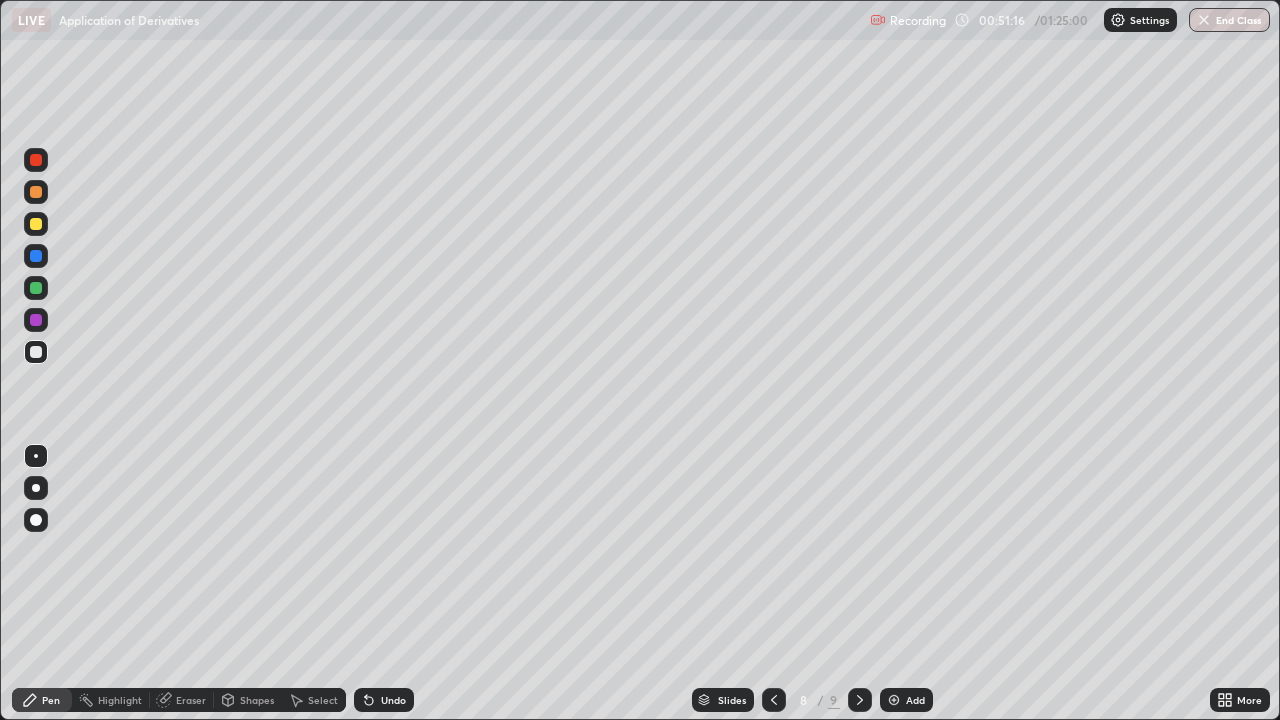 click 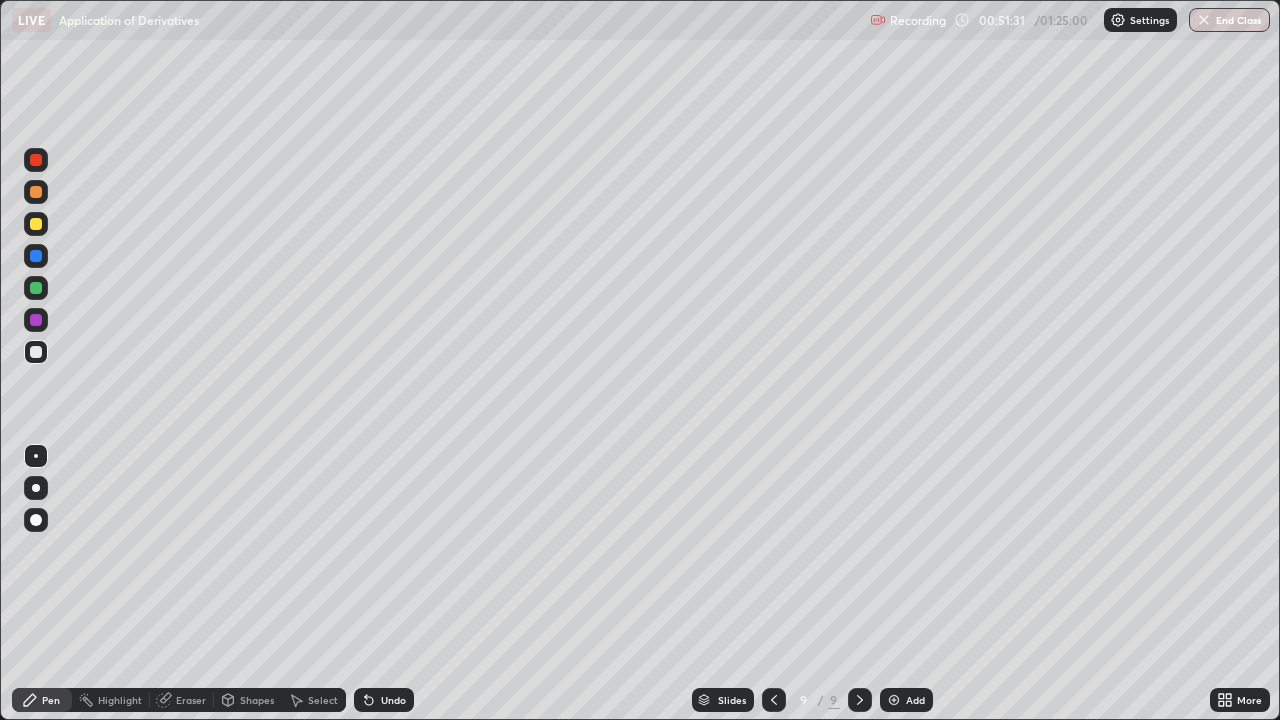 click 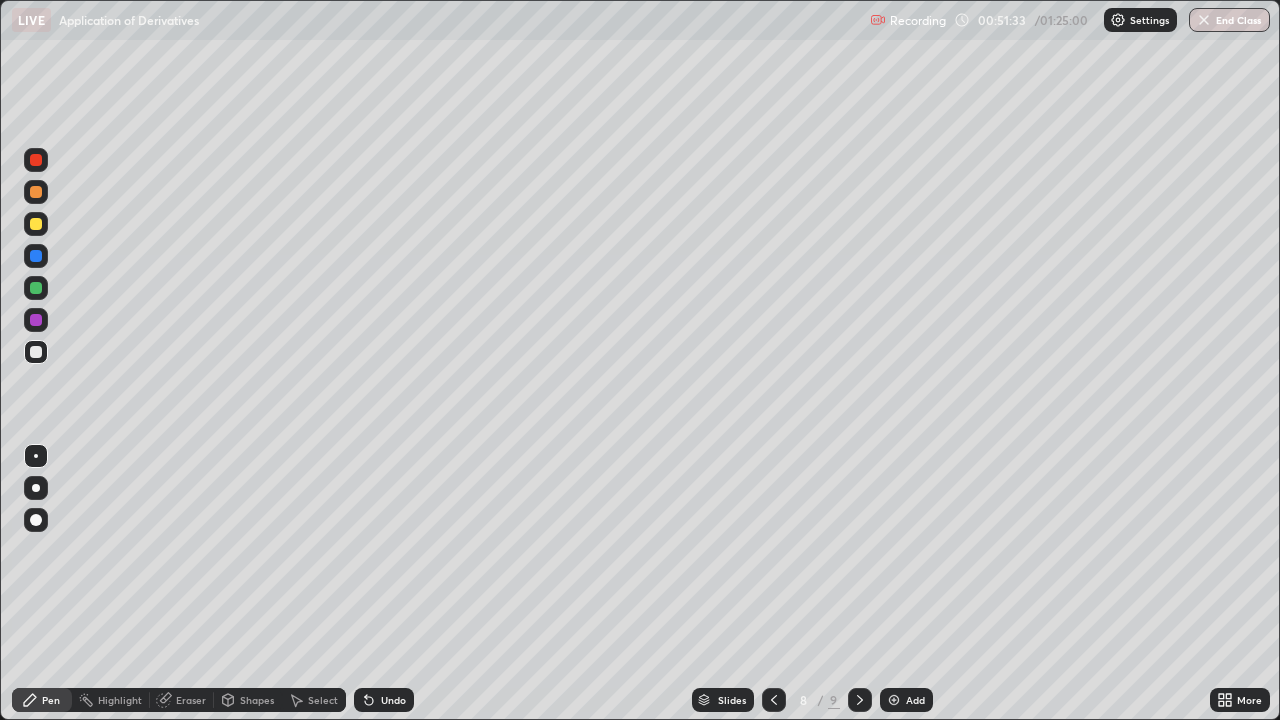 click 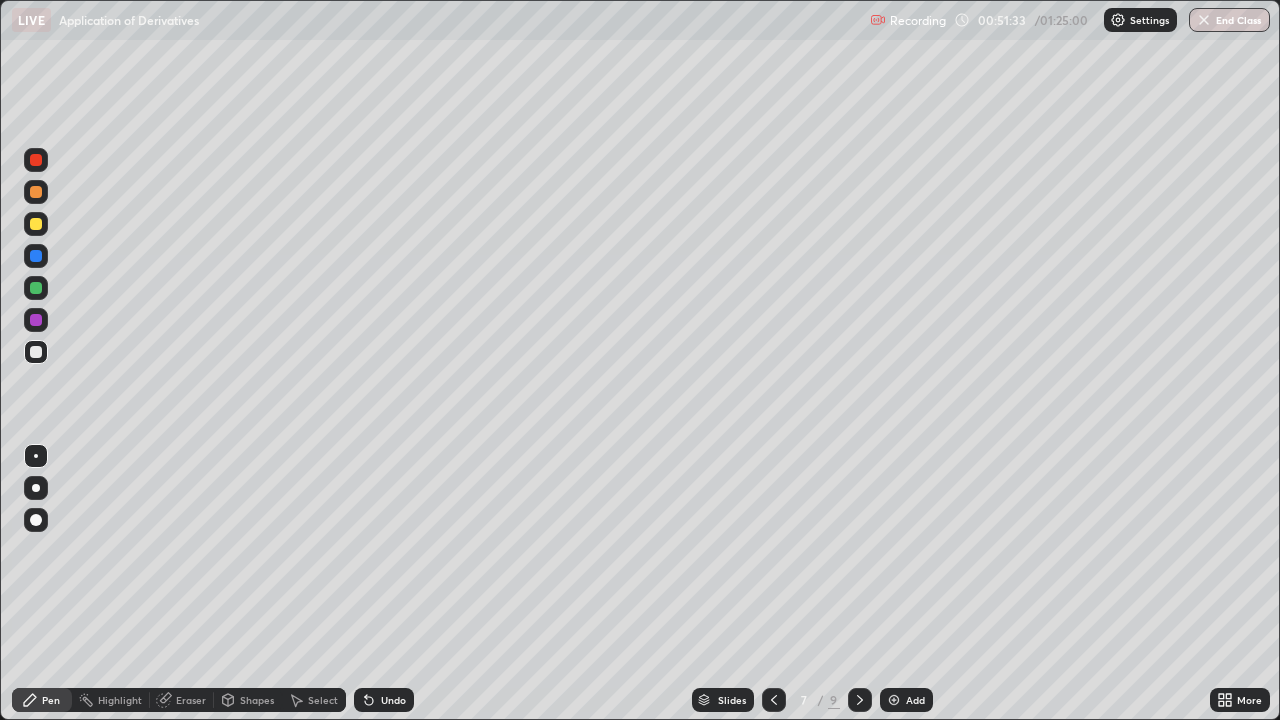 click 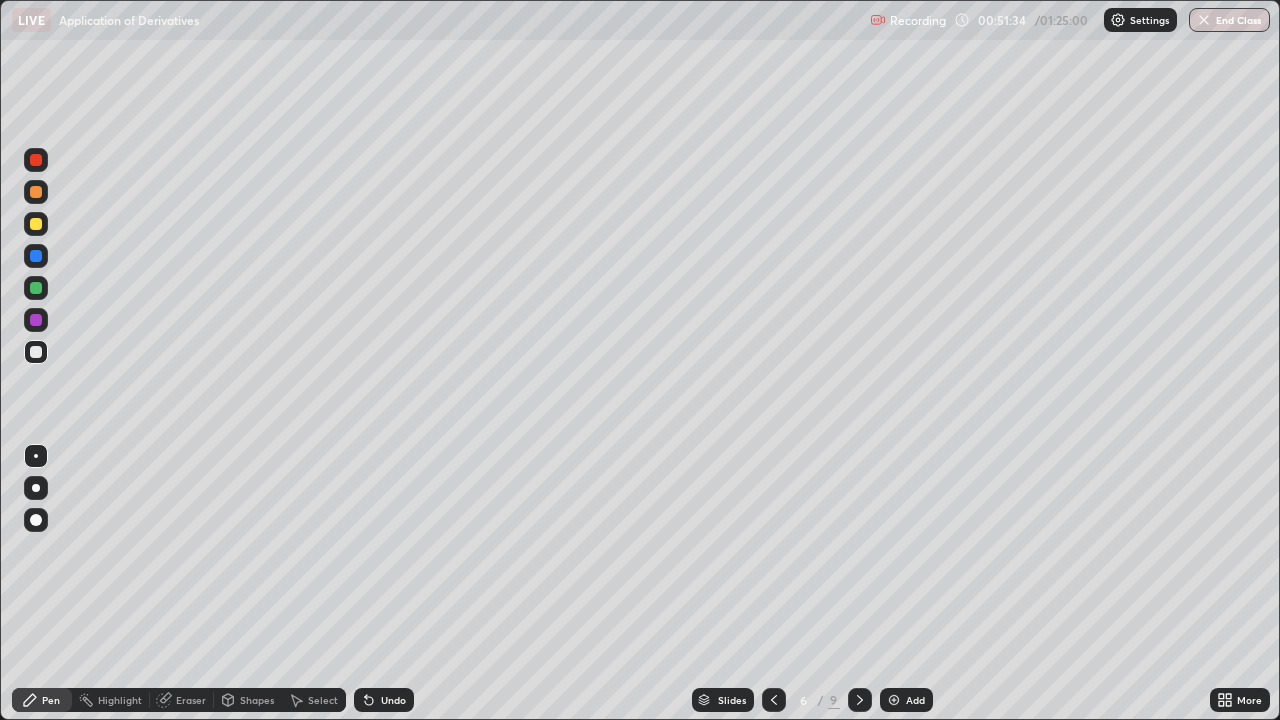 click 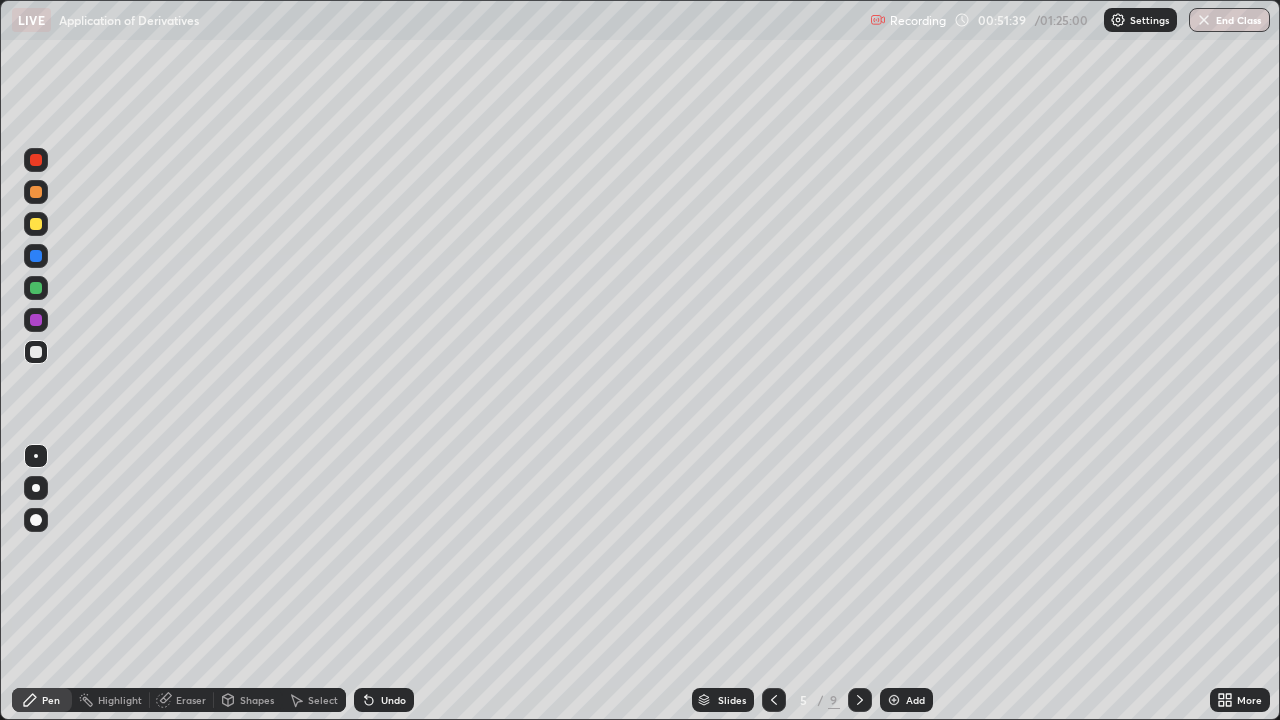 click 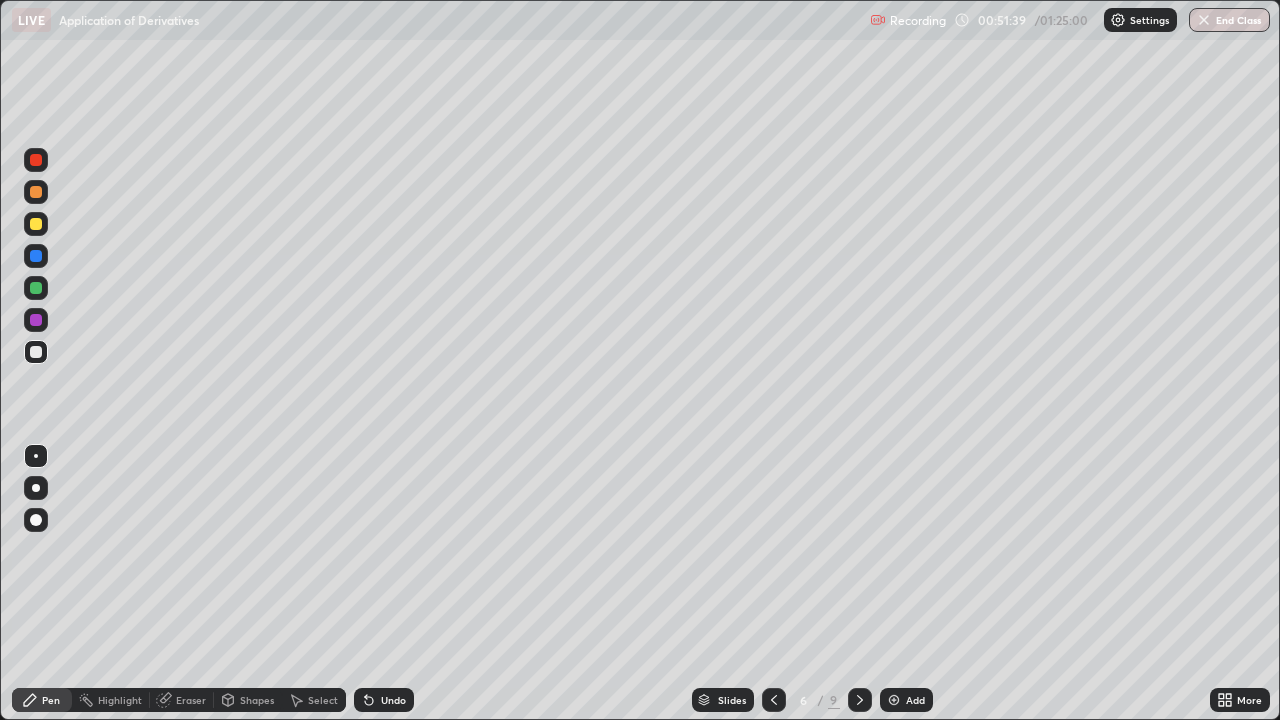click 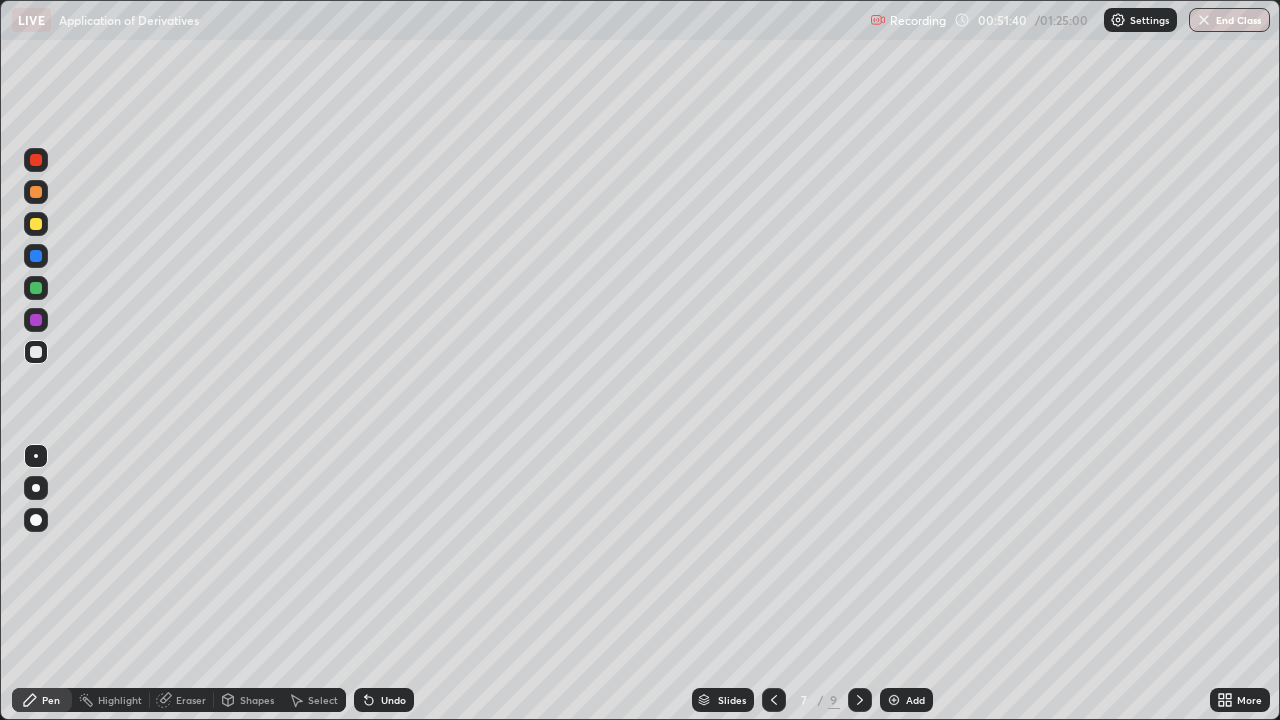click 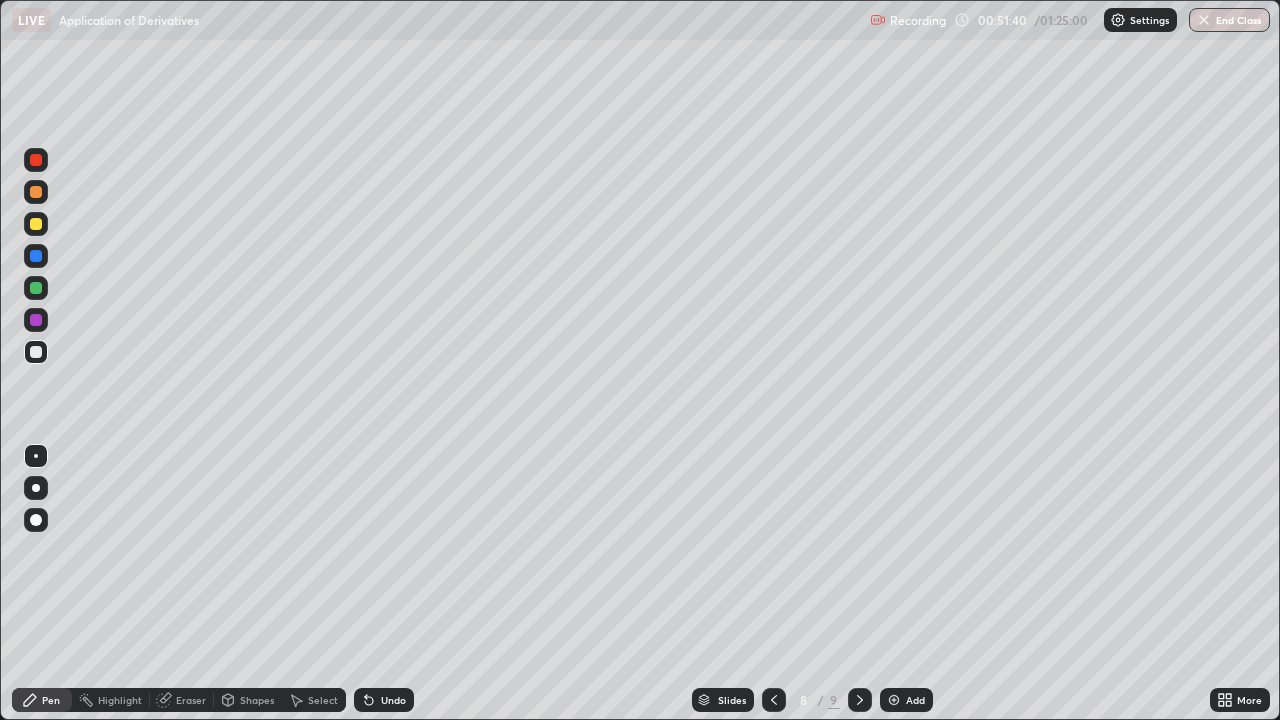 click 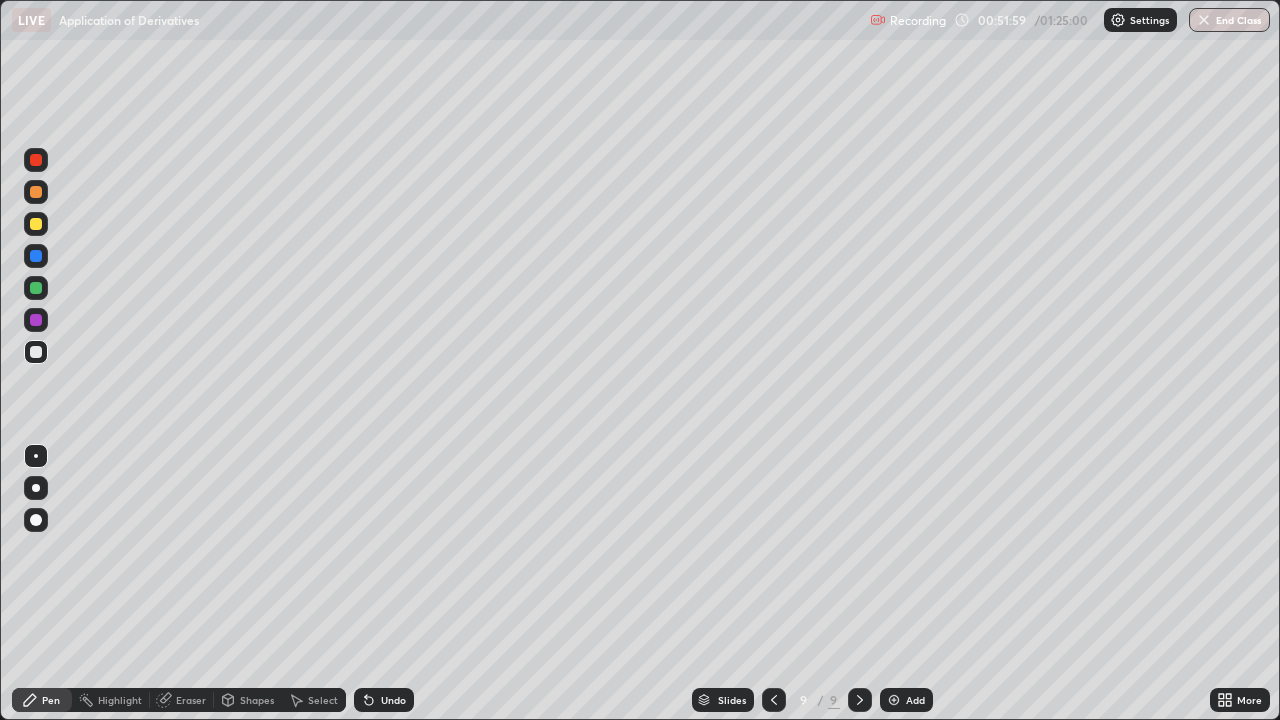 click 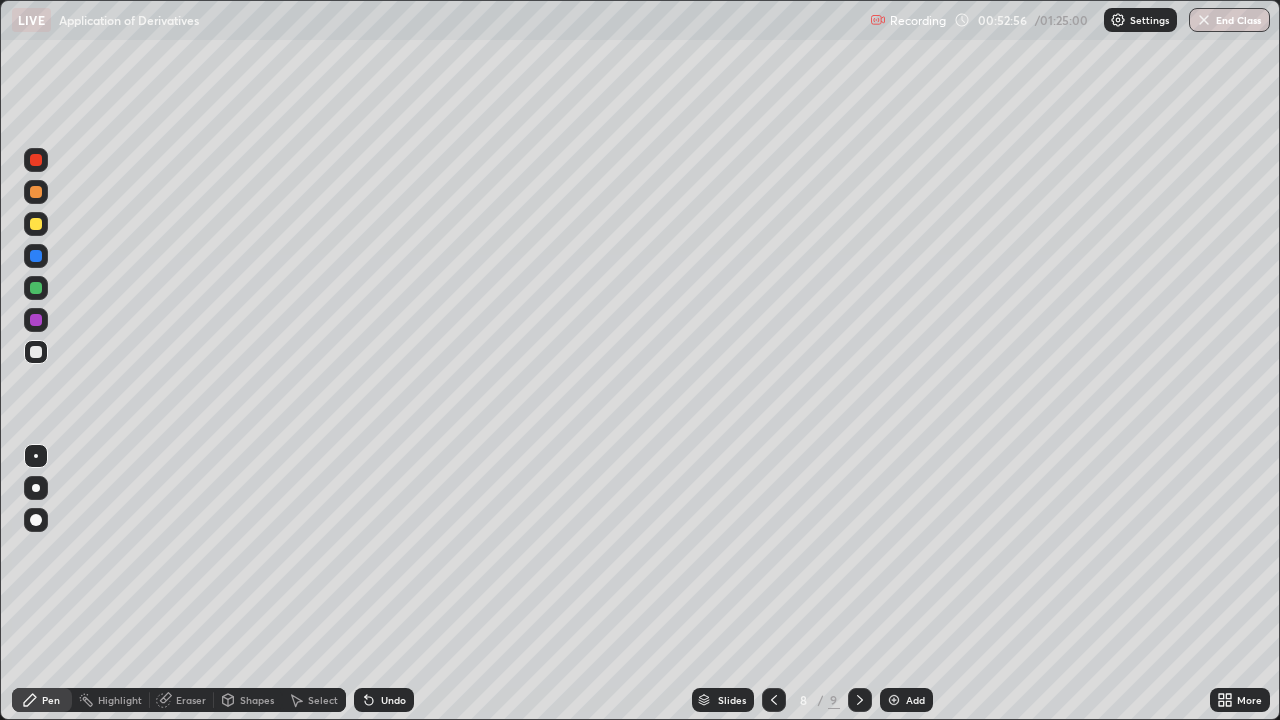 click 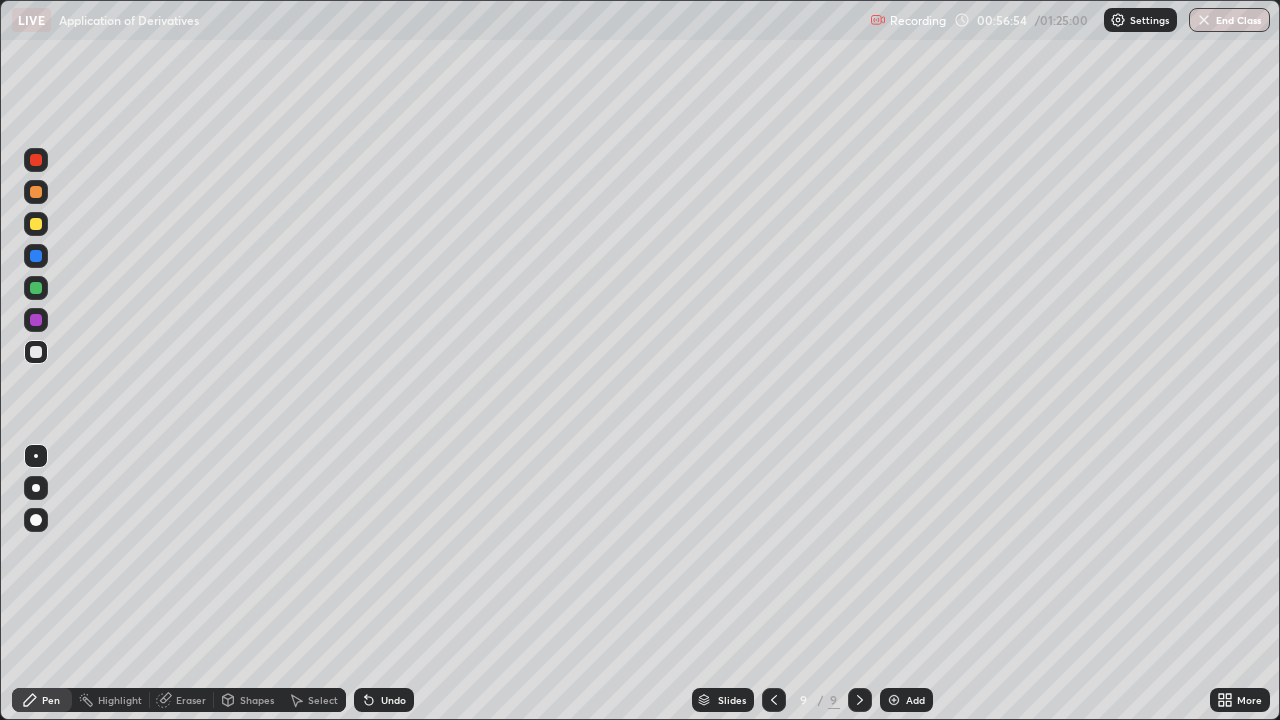 click on "Shapes" at bounding box center (257, 700) 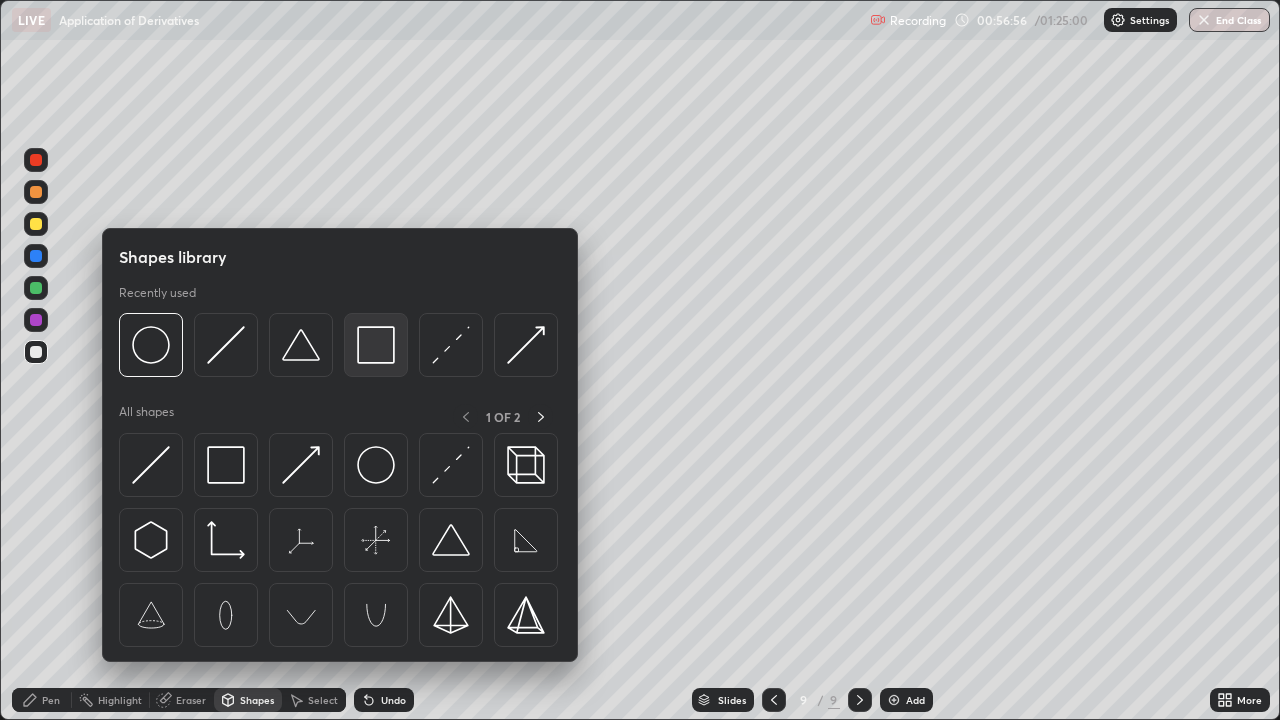 click at bounding box center (376, 345) 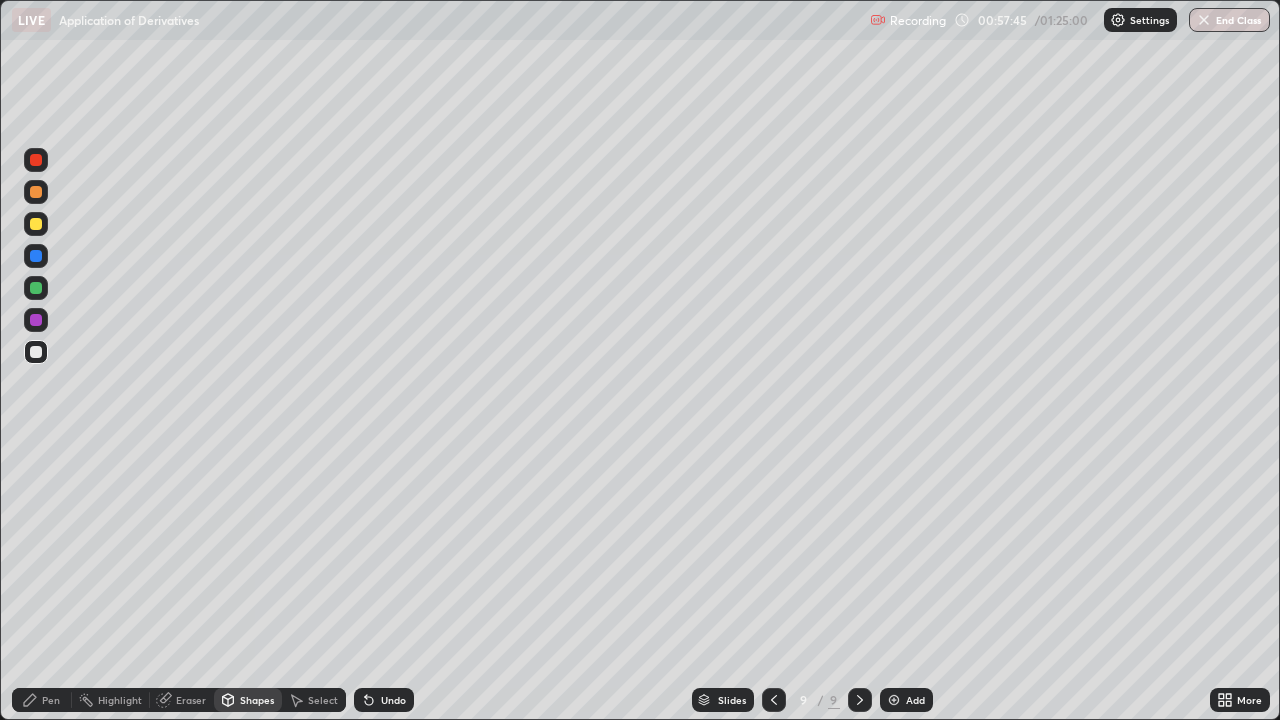 click at bounding box center [36, 288] 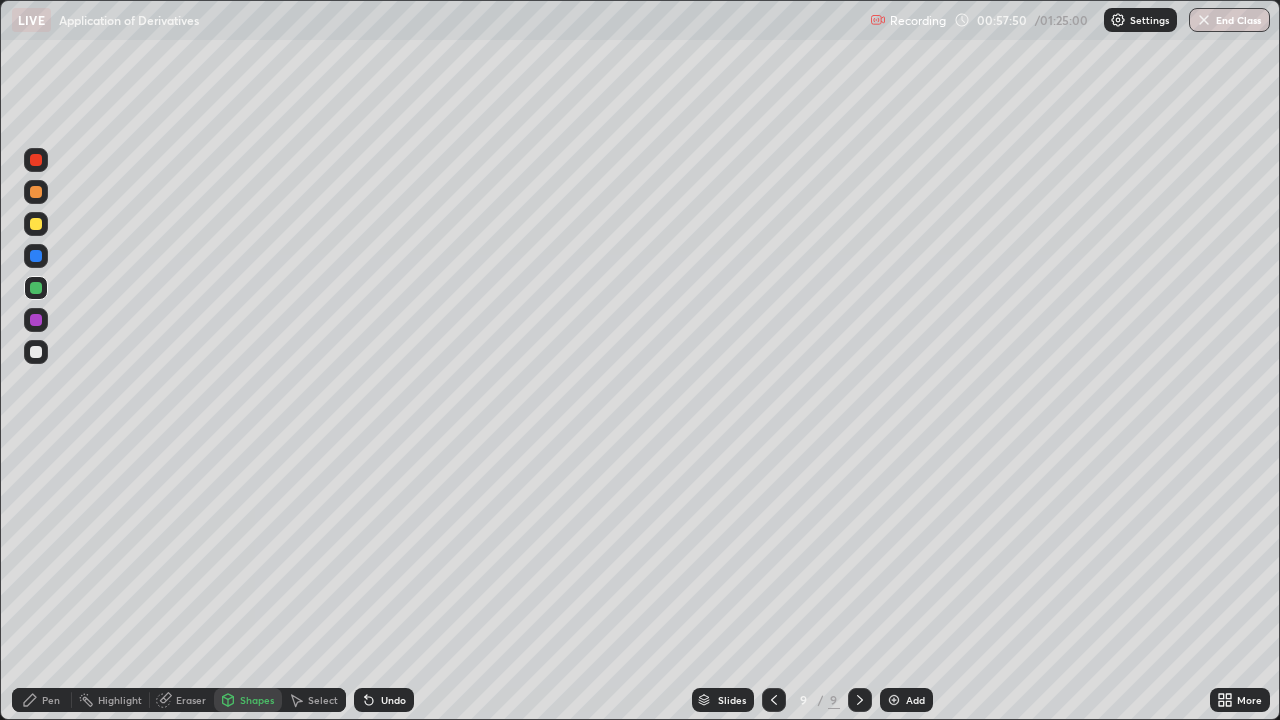click on "Pen" at bounding box center (51, 700) 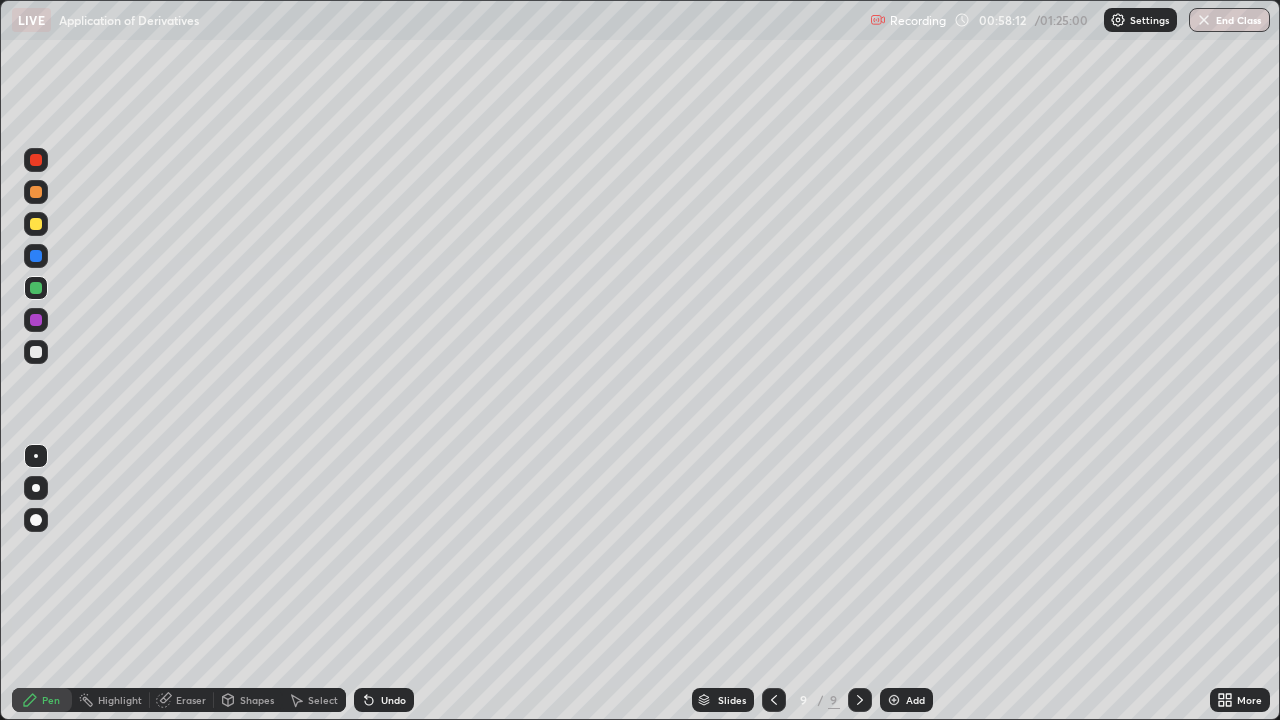 click on "Select" at bounding box center [323, 700] 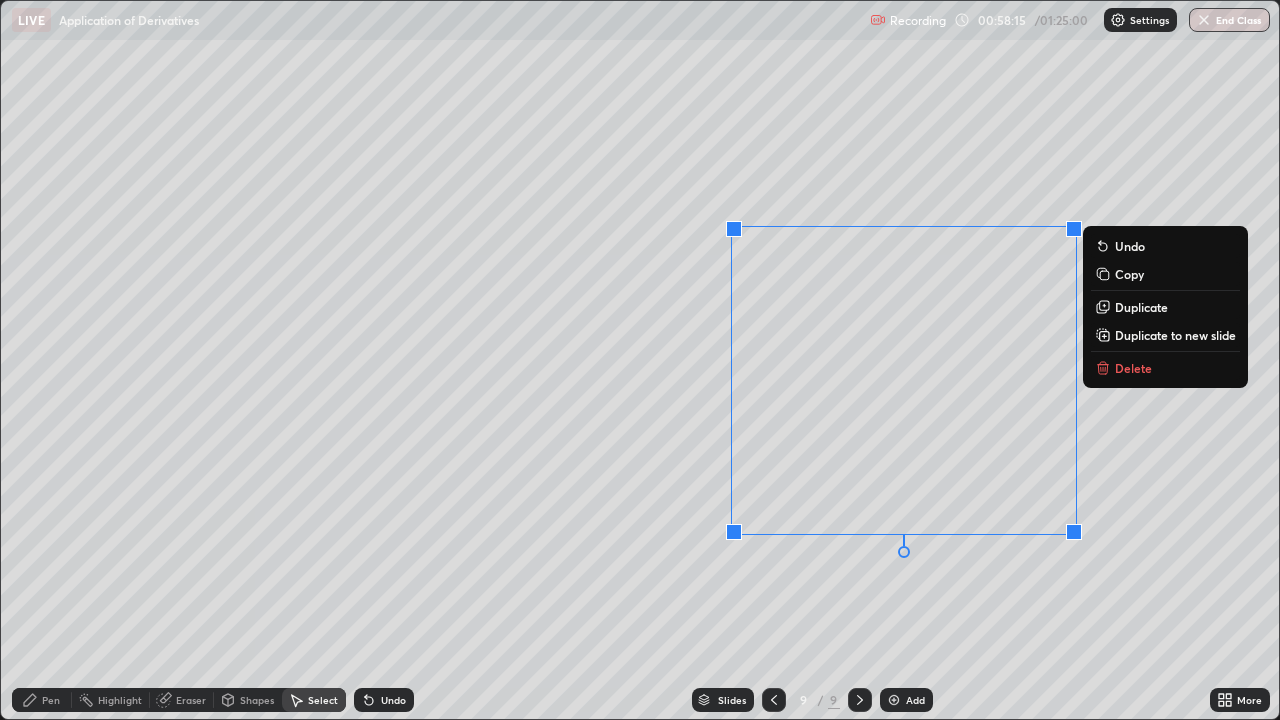 click on "Copy" at bounding box center [1129, 274] 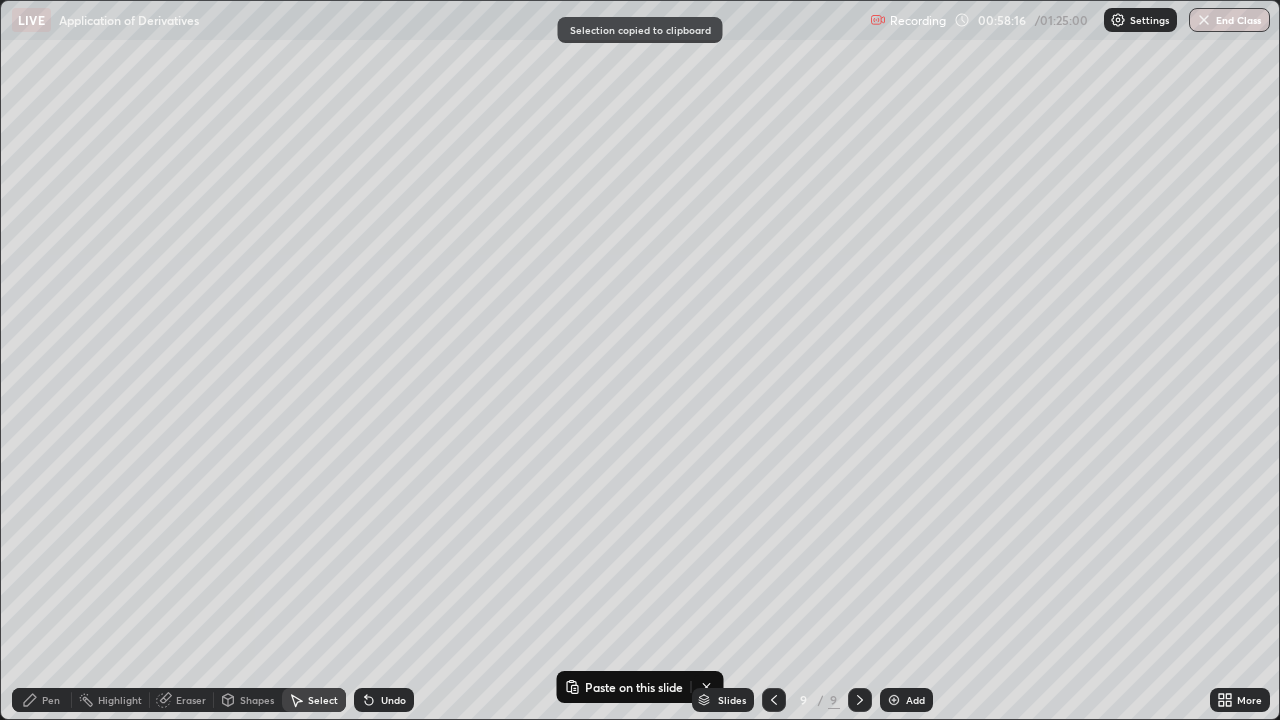 click at bounding box center (860, 700) 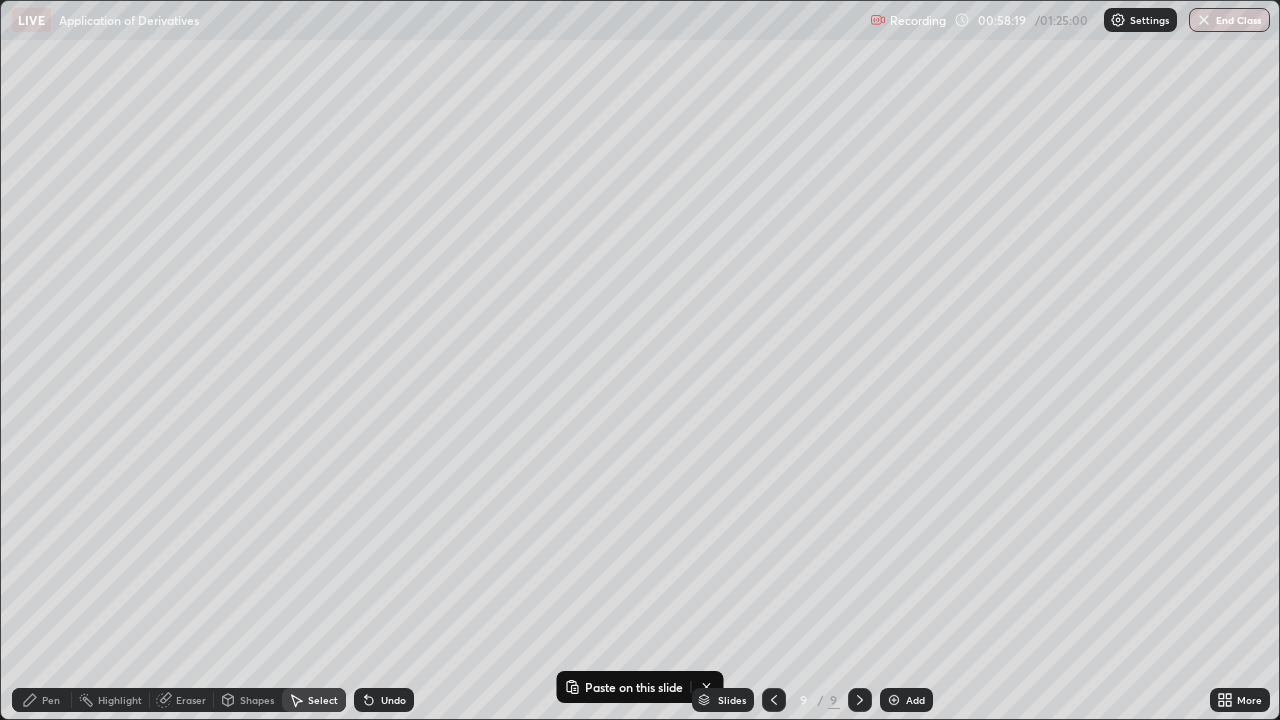 click at bounding box center (894, 700) 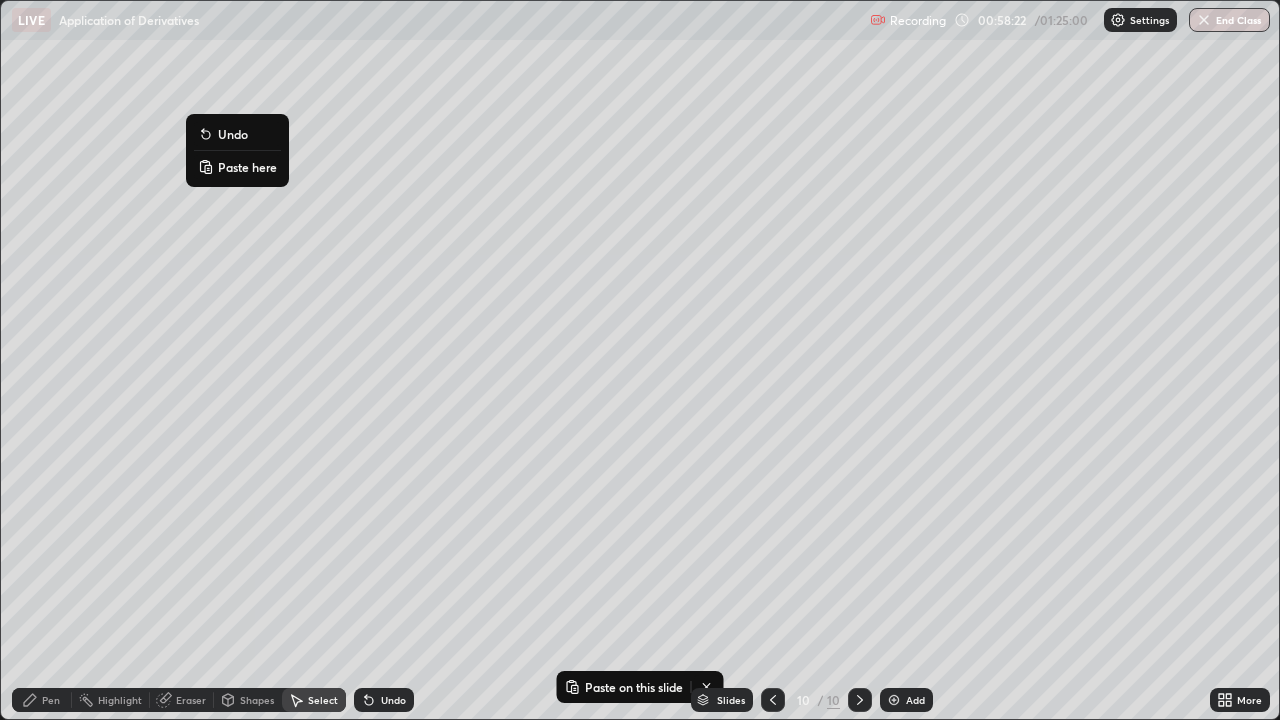 click on "Paste here" at bounding box center (237, 167) 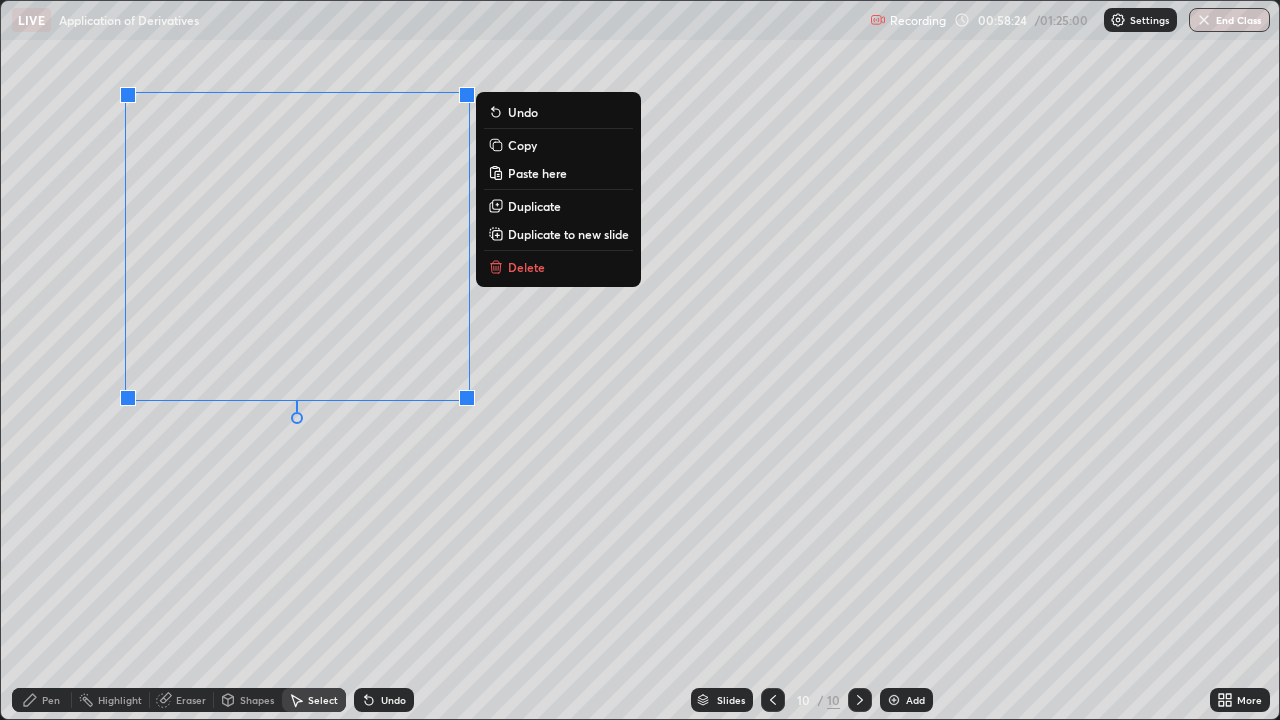 click on "Pen" at bounding box center [51, 700] 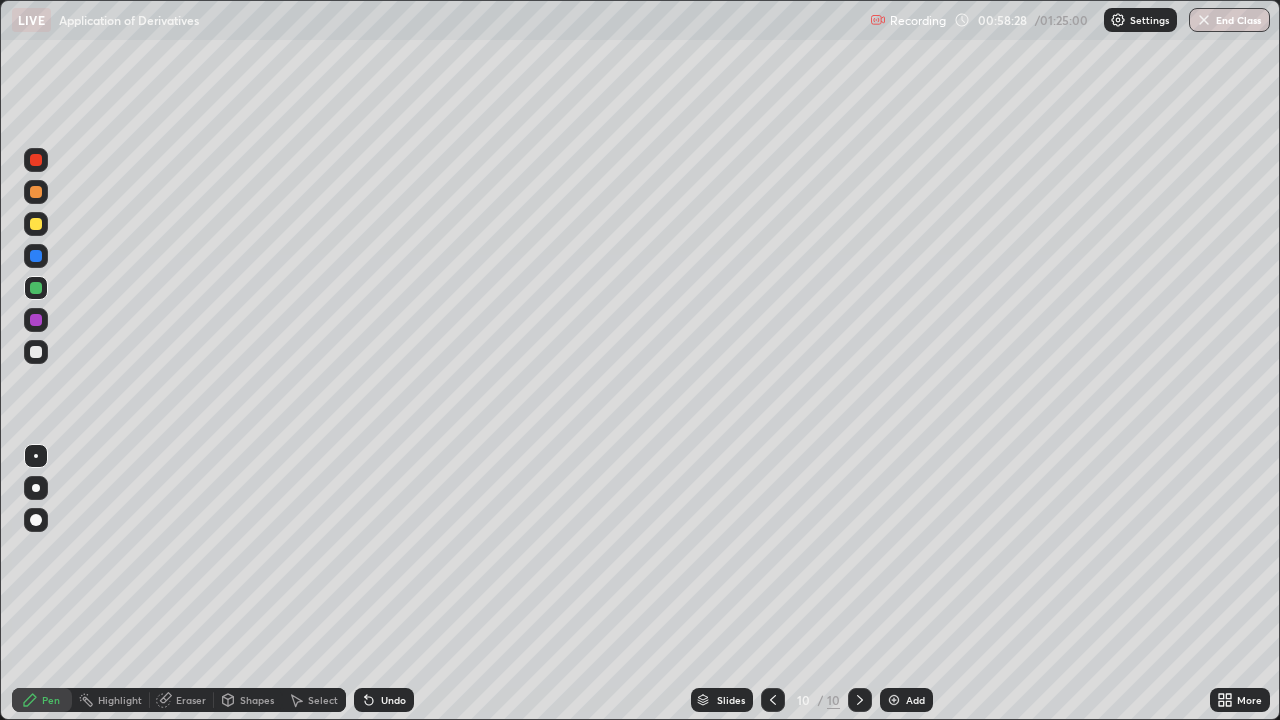 click on "Eraser" at bounding box center [191, 700] 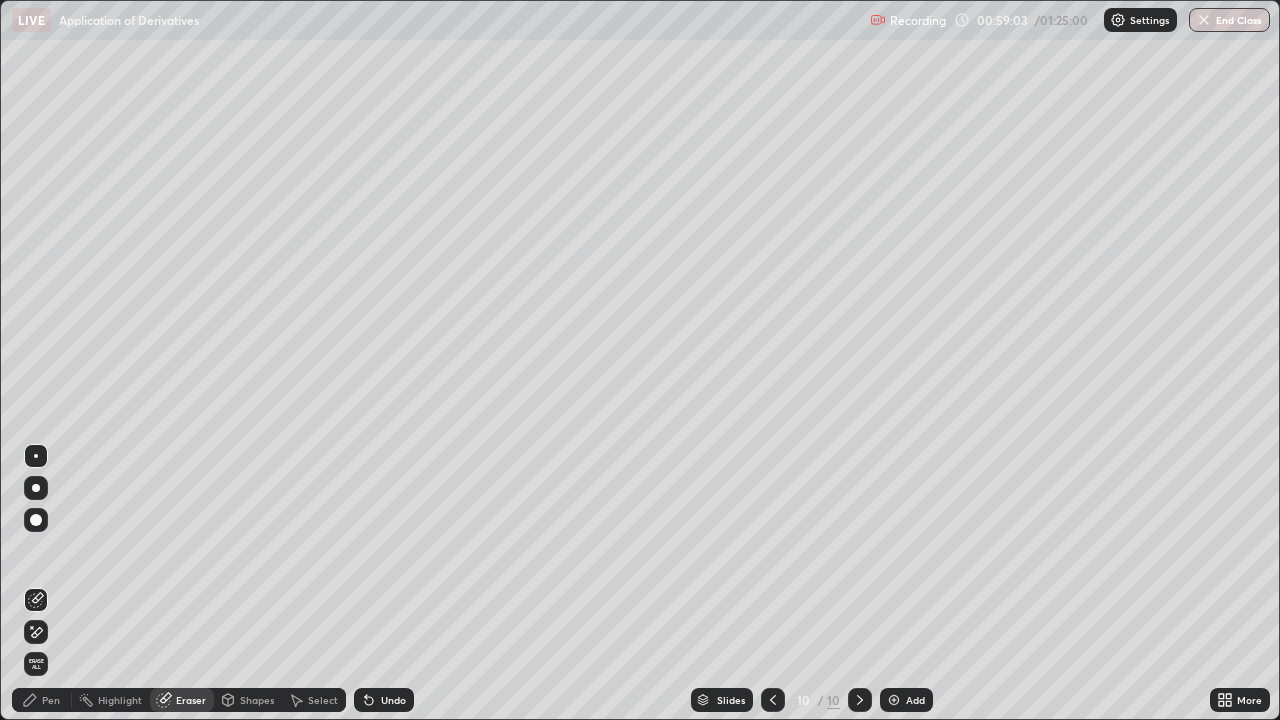click on "Pen" at bounding box center (51, 700) 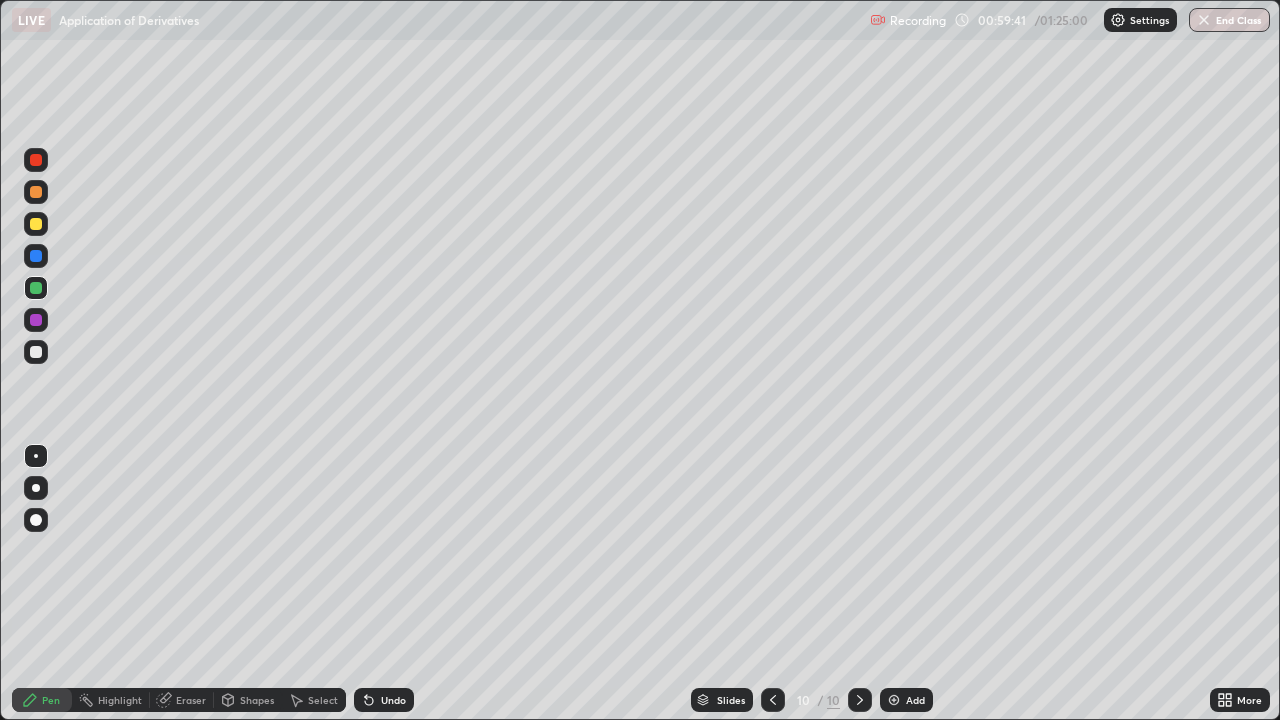 click on "Undo" at bounding box center (393, 700) 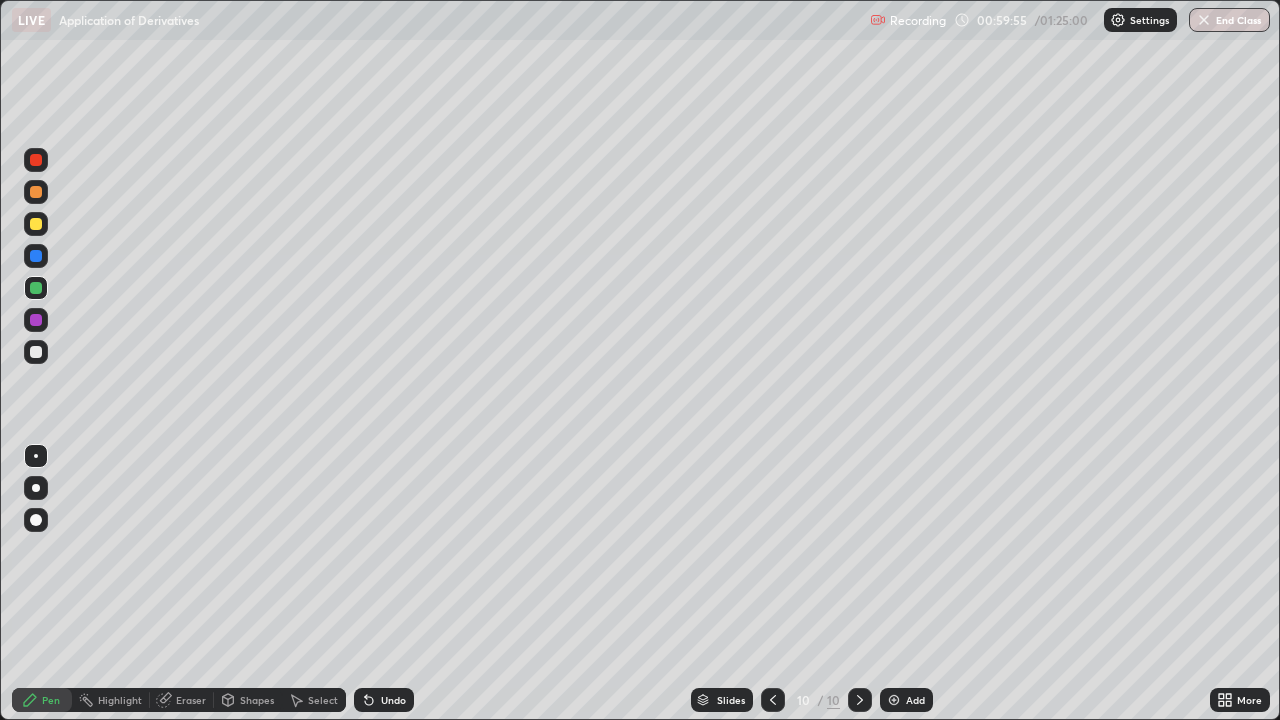 click on "Undo" at bounding box center [393, 700] 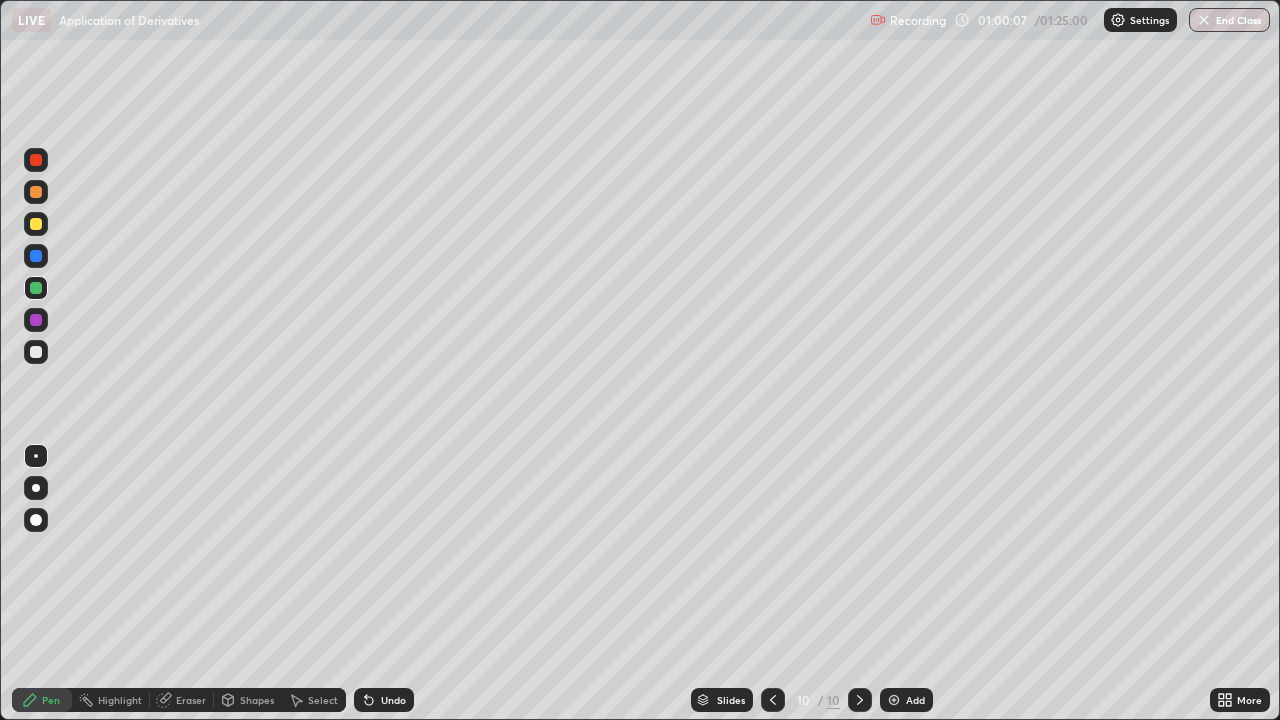 click at bounding box center [36, 352] 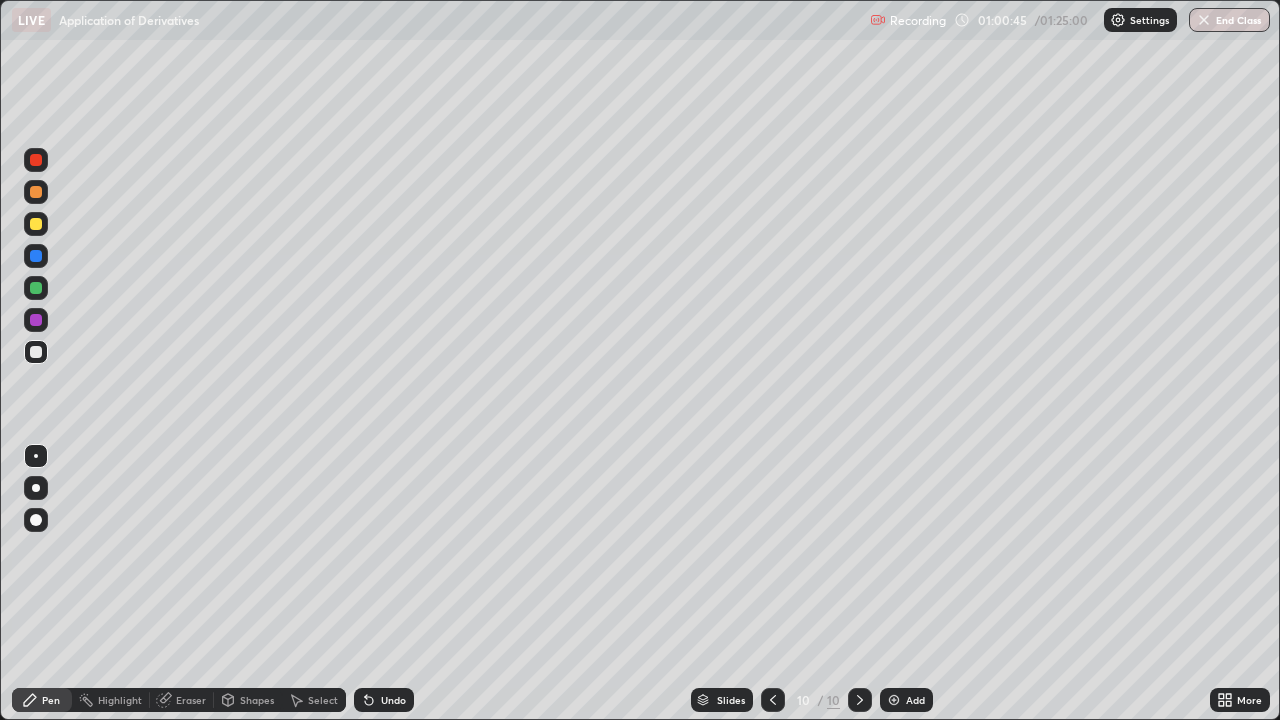 click 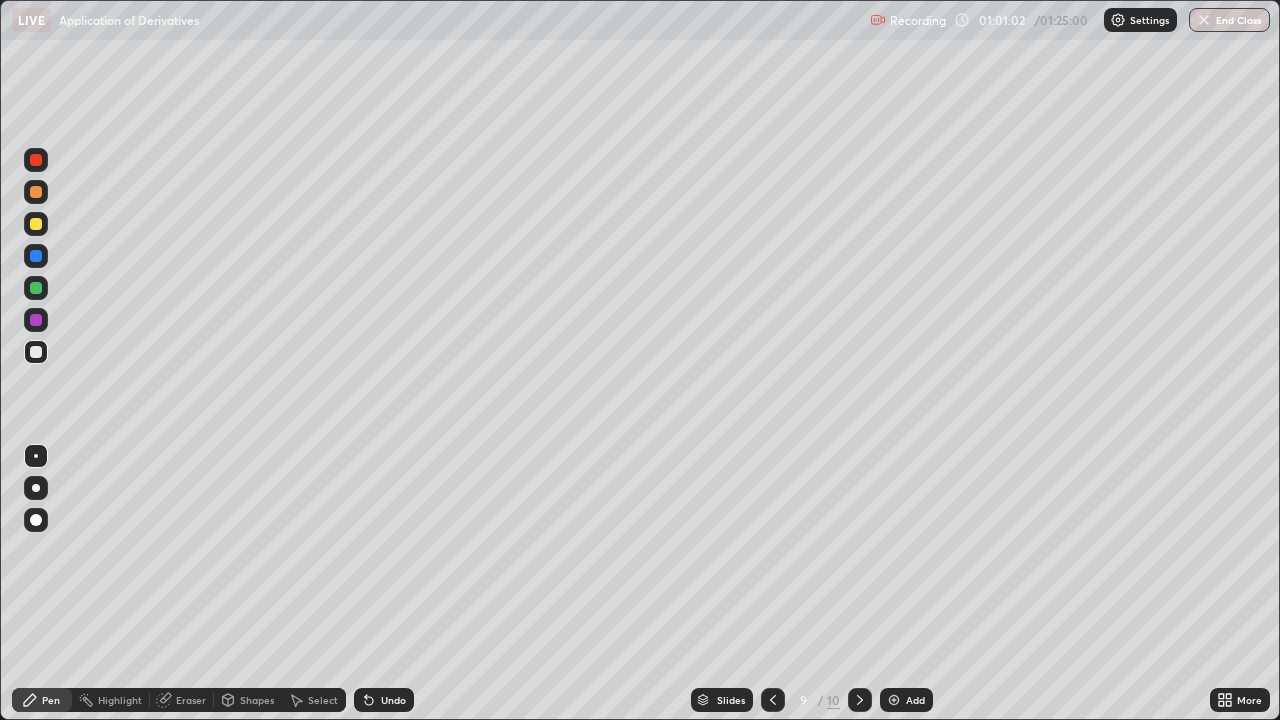 click on "Undo" at bounding box center [393, 700] 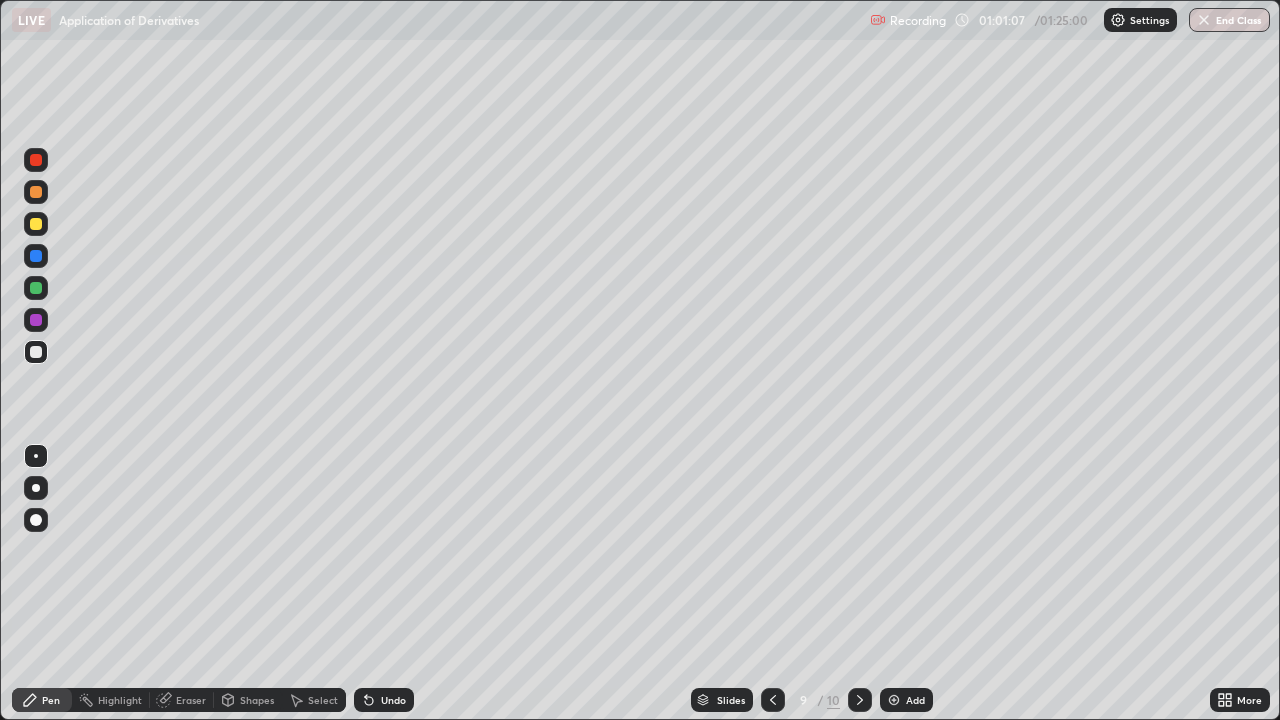 click 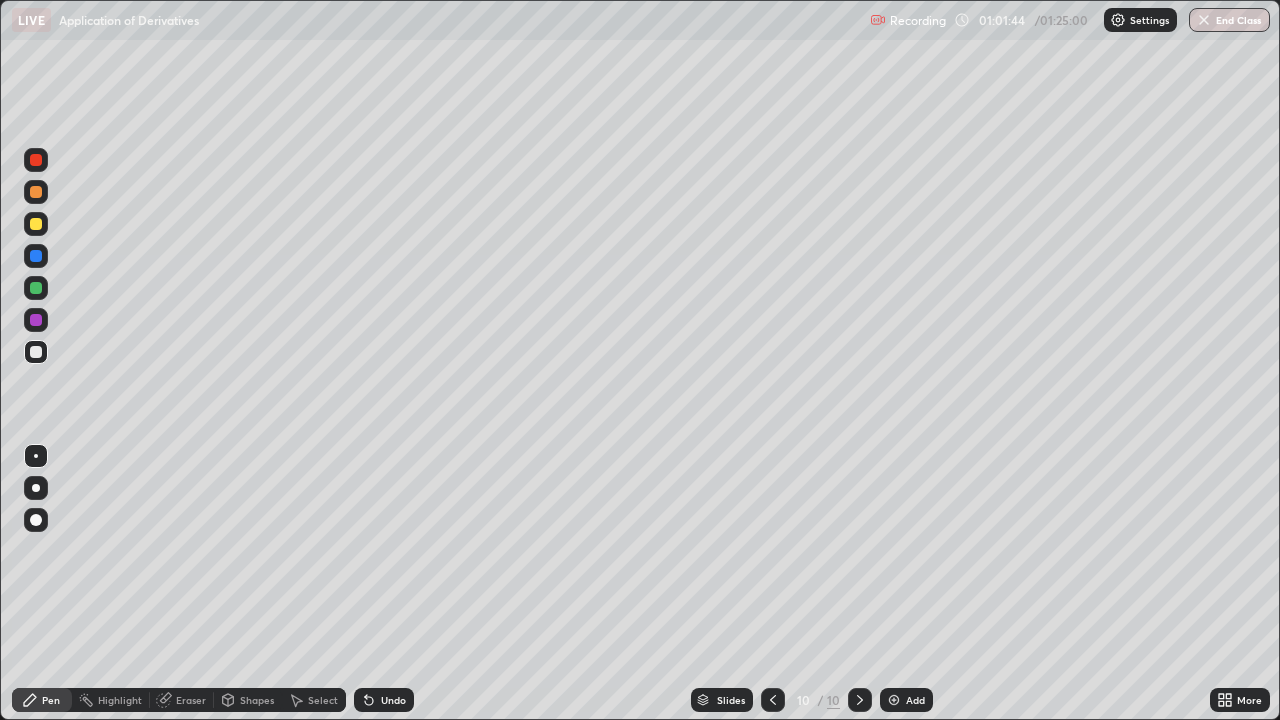 click on "Undo" at bounding box center (393, 700) 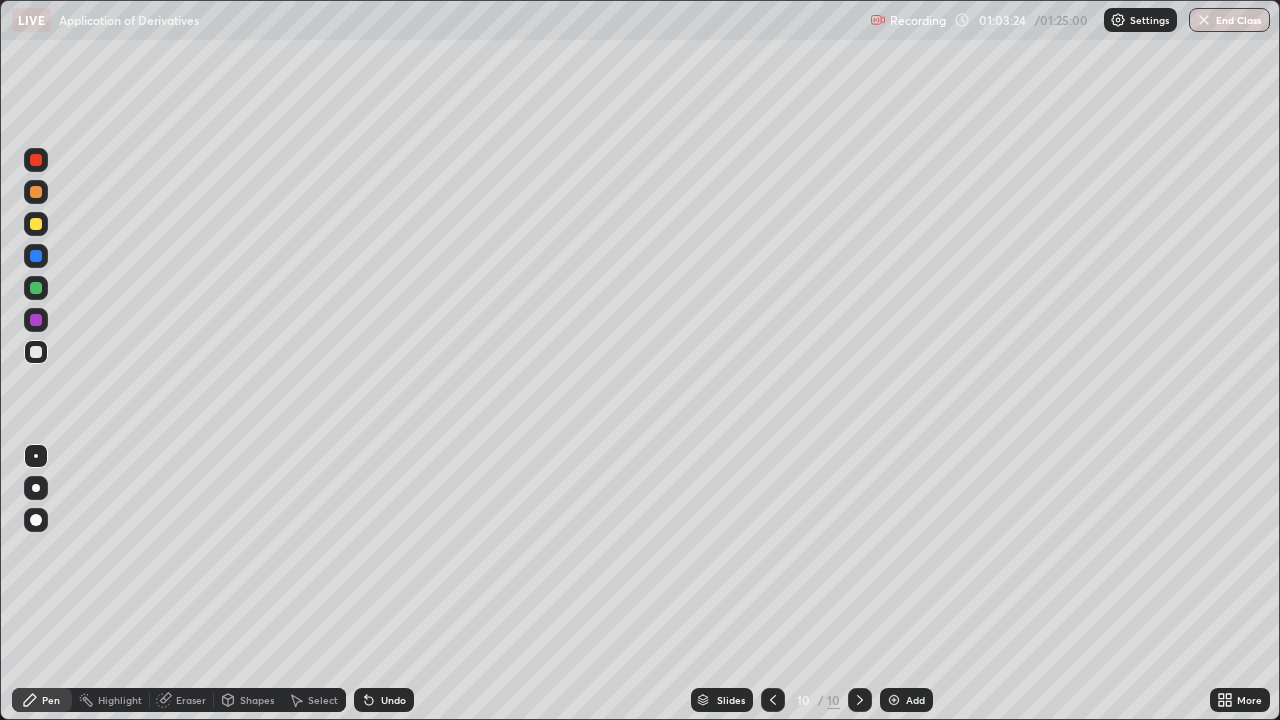 click on "Undo" at bounding box center [393, 700] 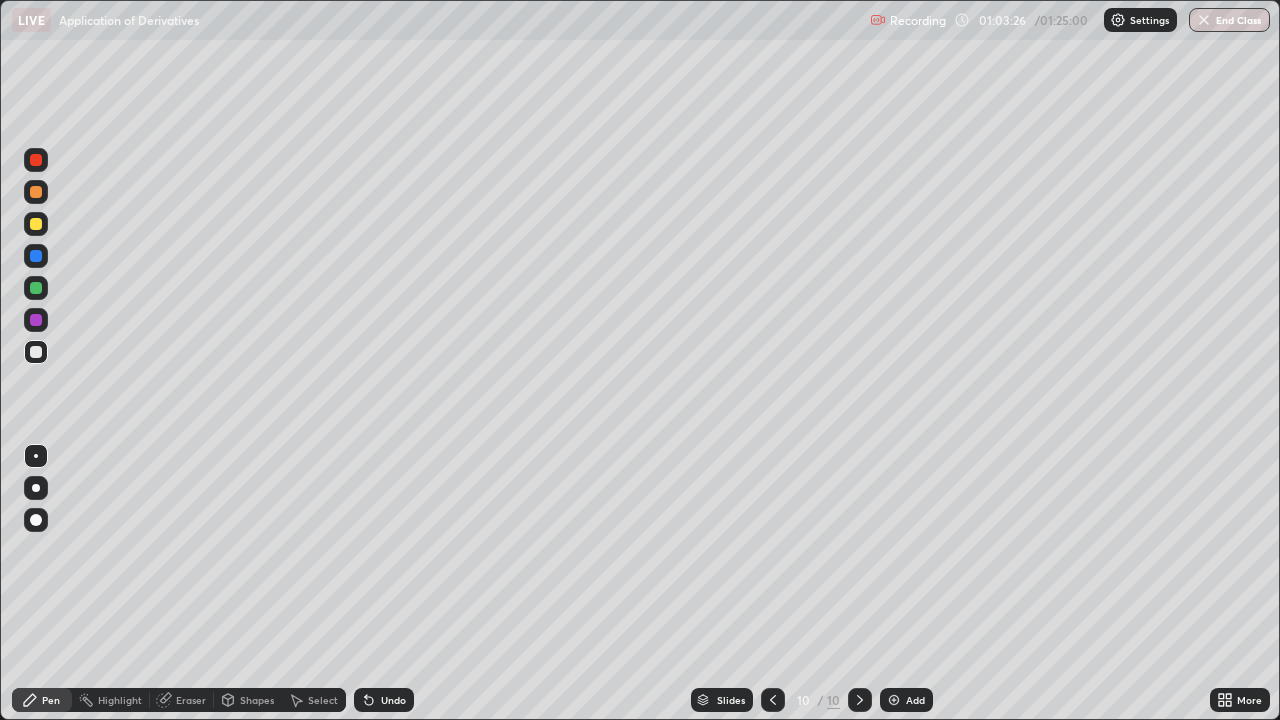 click on "Undo" at bounding box center (393, 700) 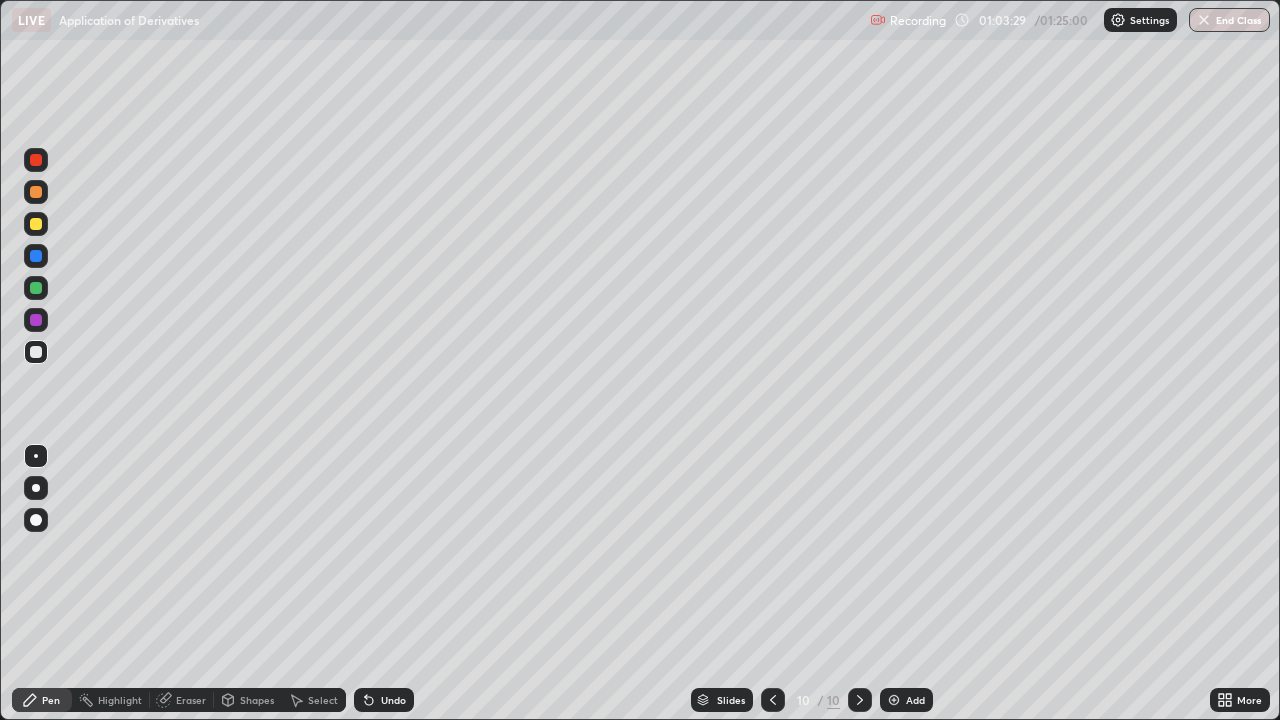 click on "Undo" at bounding box center (393, 700) 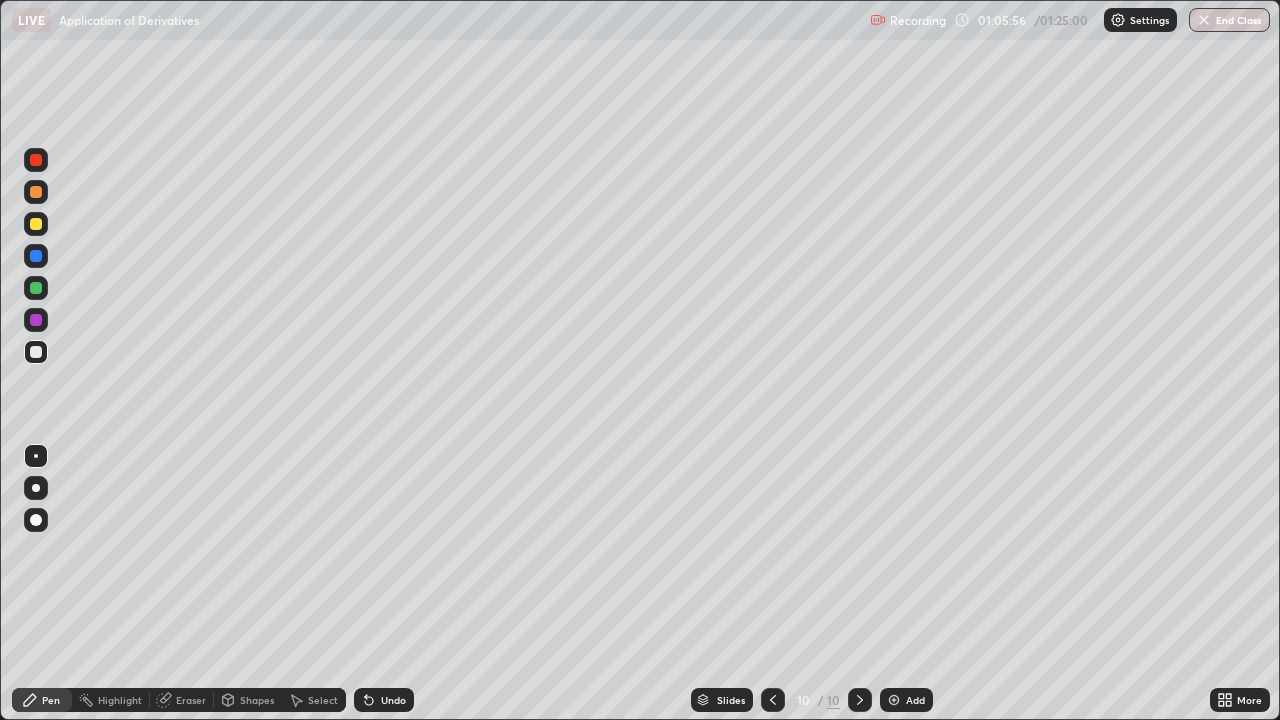 click 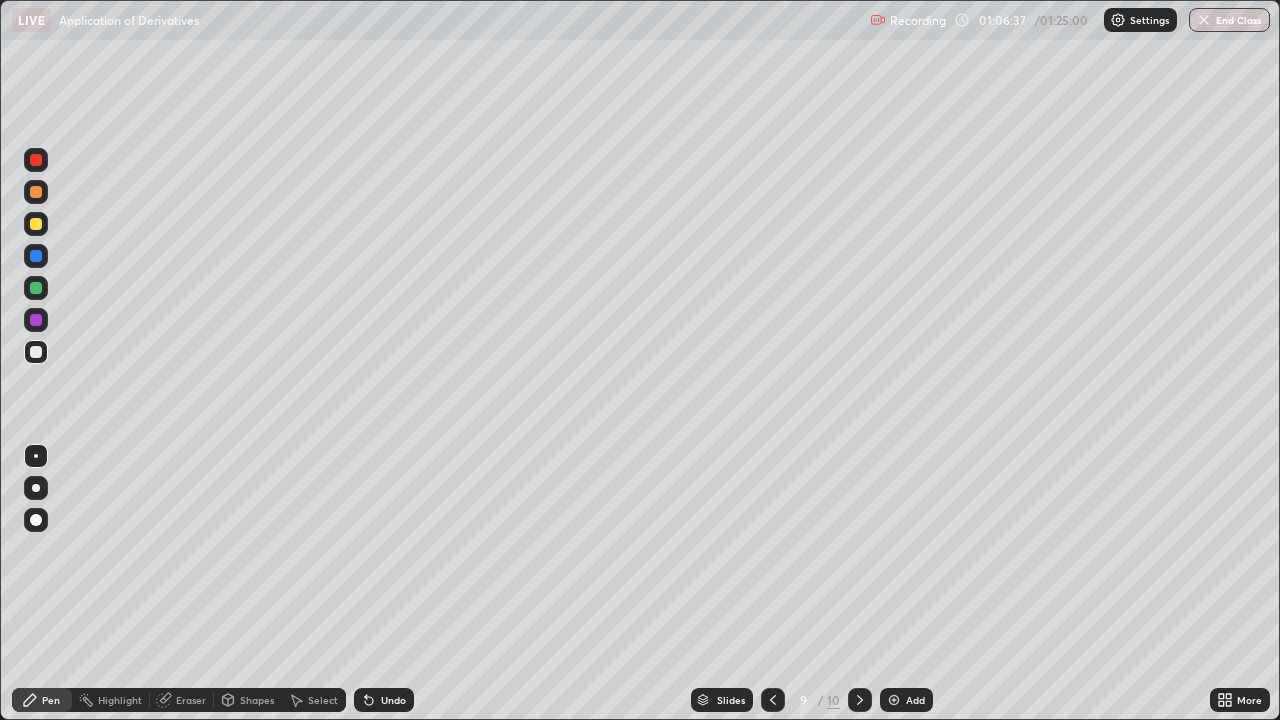 click 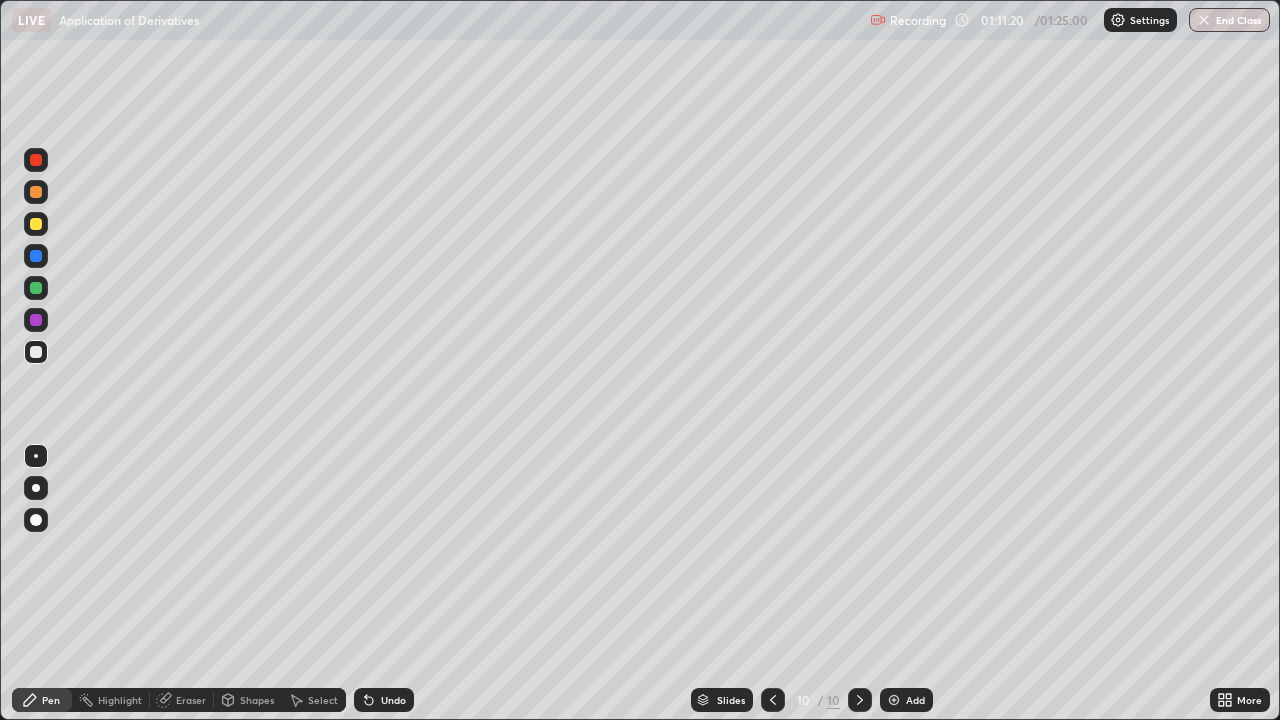 click on "End Class" at bounding box center (1229, 20) 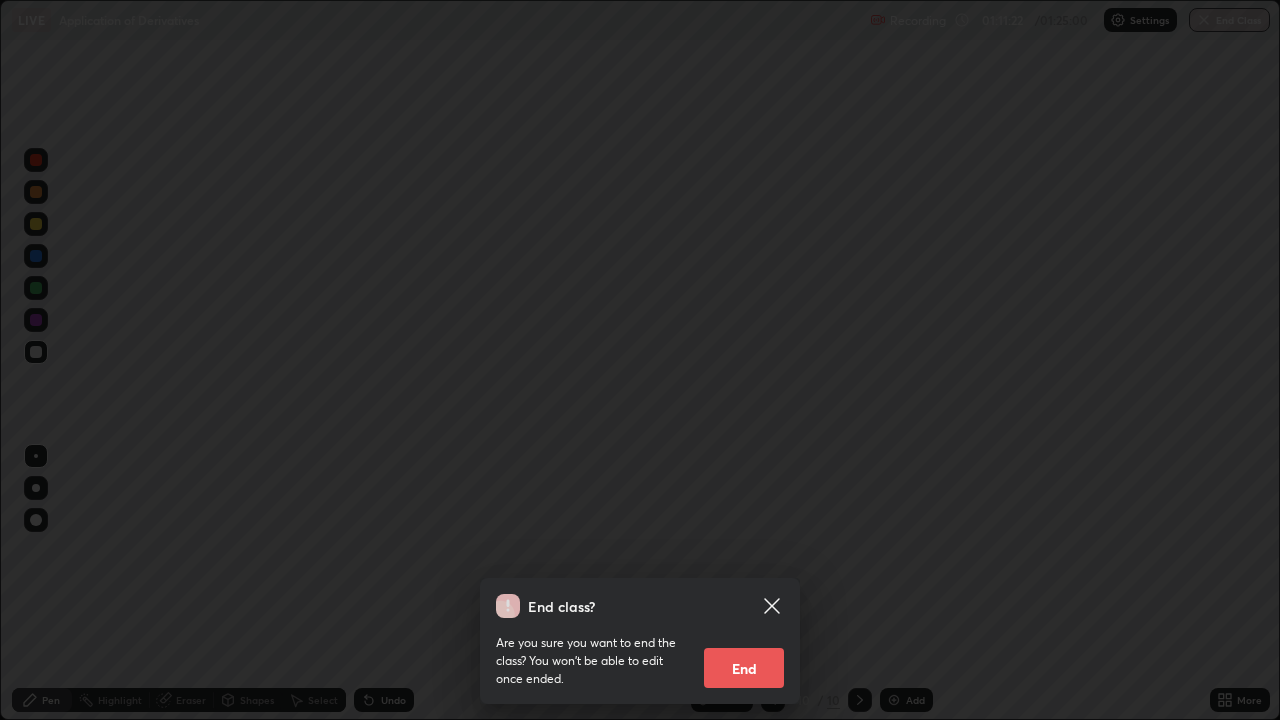 click on "End" at bounding box center [744, 668] 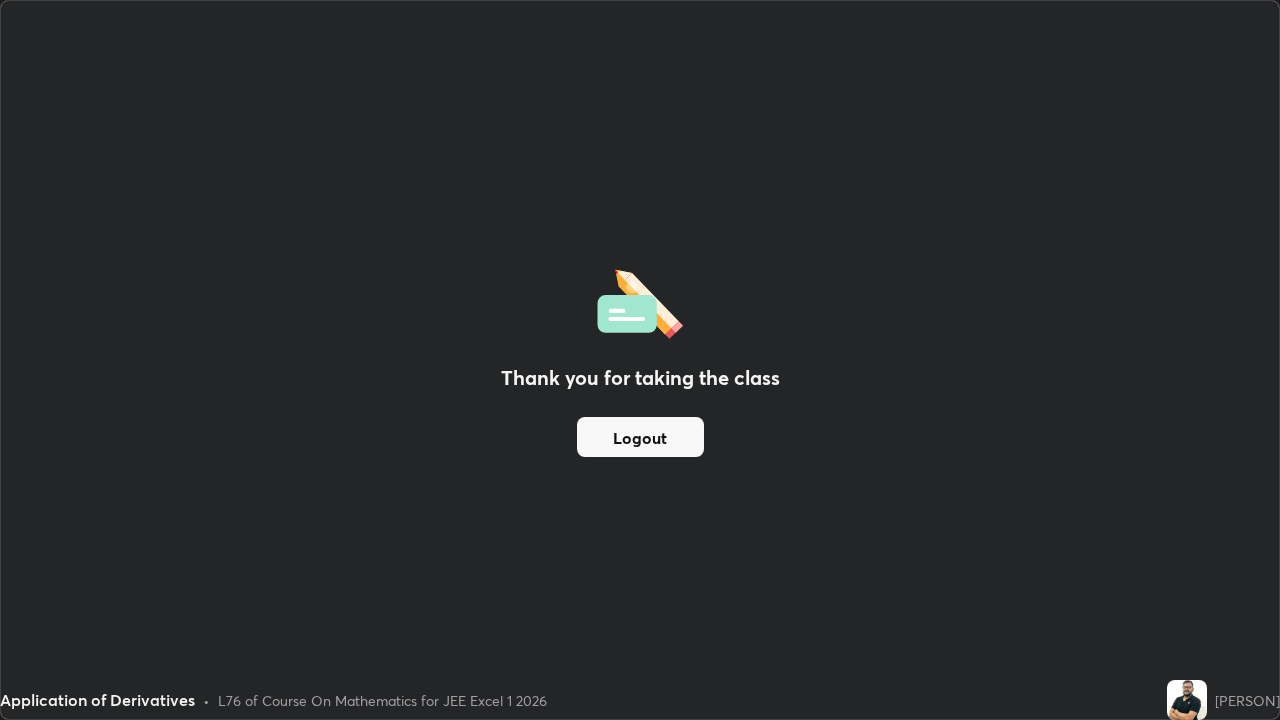 click on "Logout" at bounding box center (640, 437) 